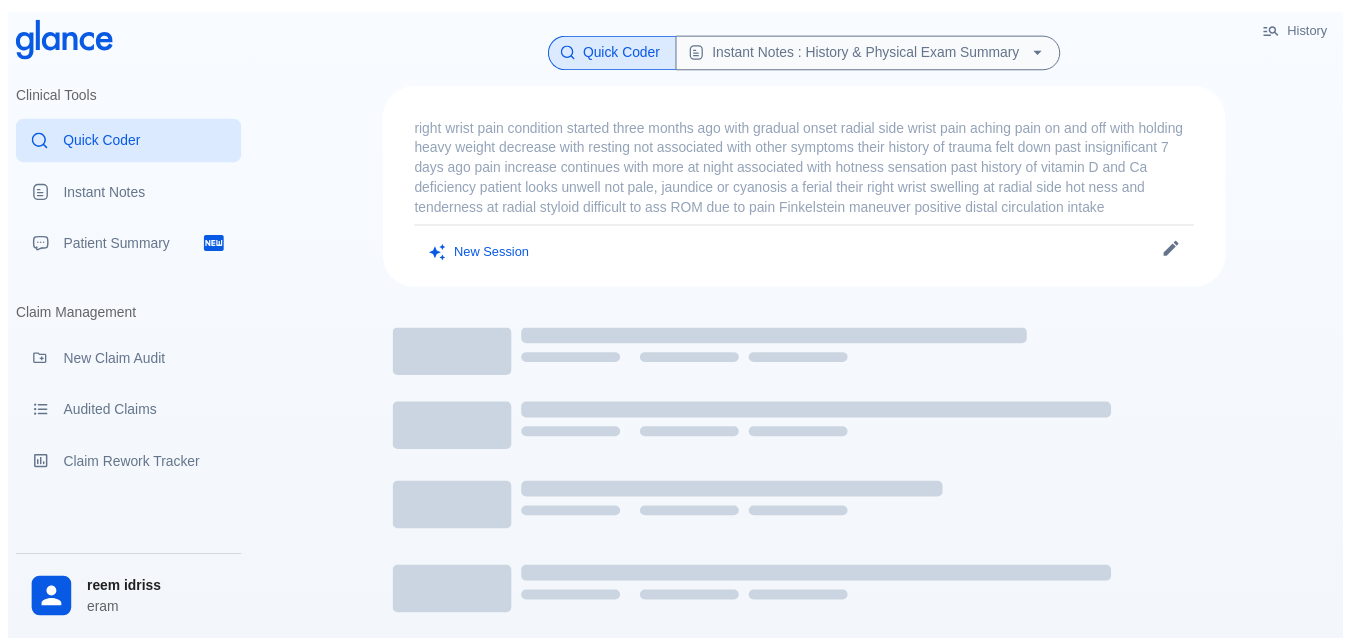 scroll, scrollTop: 0, scrollLeft: 0, axis: both 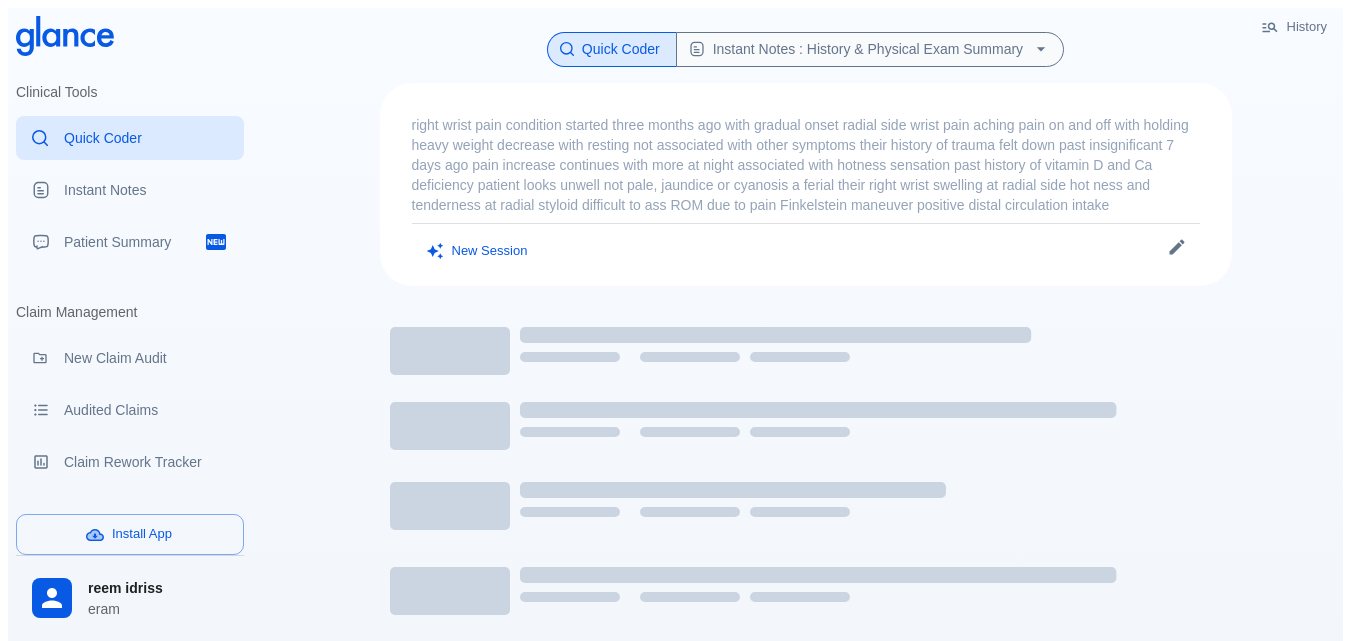 click on "right wrist pain
condition started three months ago with gradual onset radial side wrist pain aching pain on and off with holding heavy weight decrease with resting not associated with other symptoms their history of trauma felt down past insignificant
7 days ago pain increase continues with more at night associated with hotness sensation
past history of vitamin D and Ca deficiency
patient looks unwell not pale, jaundice or cyanosis a ferial
their right wrist swelling at radial side
hot ness and tenderness at radial styloid
difficult to ass ROM due to pain
Finkelstein maneuver positive
distal circulation intake" at bounding box center (806, 165) 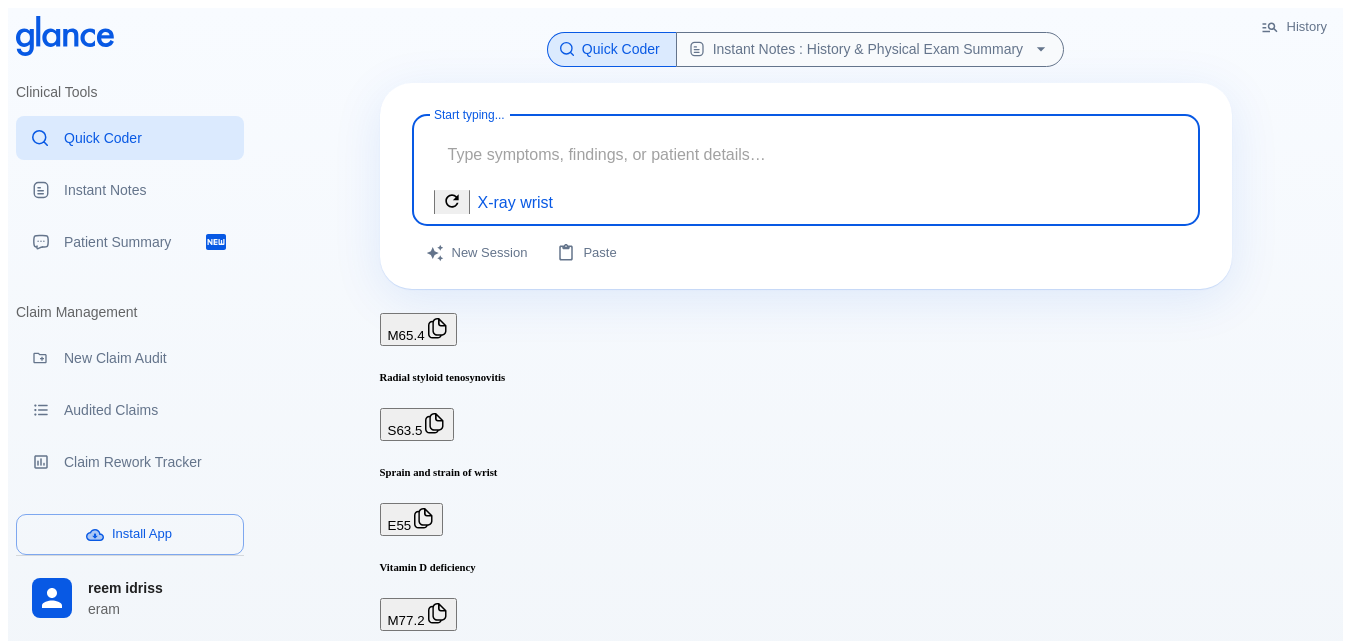 click at bounding box center (806, 154) 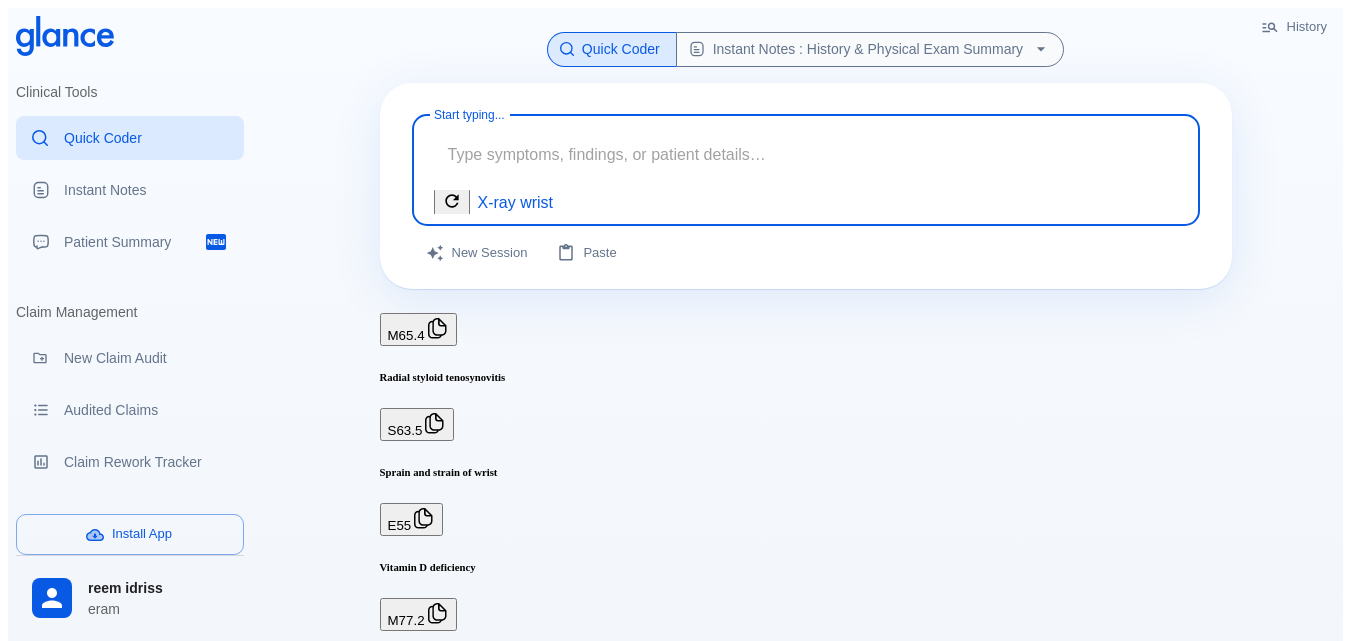 paste on "posterior neck pain and right upper pain and numbness
condition started four day ago ( [DATE] ) with posterior neck pain and posterior right  scapular aching pain and throbbing contentious pain associated with right upper limp pain and numbness with weak ness at grip associated with high grade fever increase at night
symptoms started after dental abscess drainage 10  days ago patient in oral antibiotic
no past medical history of disc prolapse
known case of bronchial asthma" 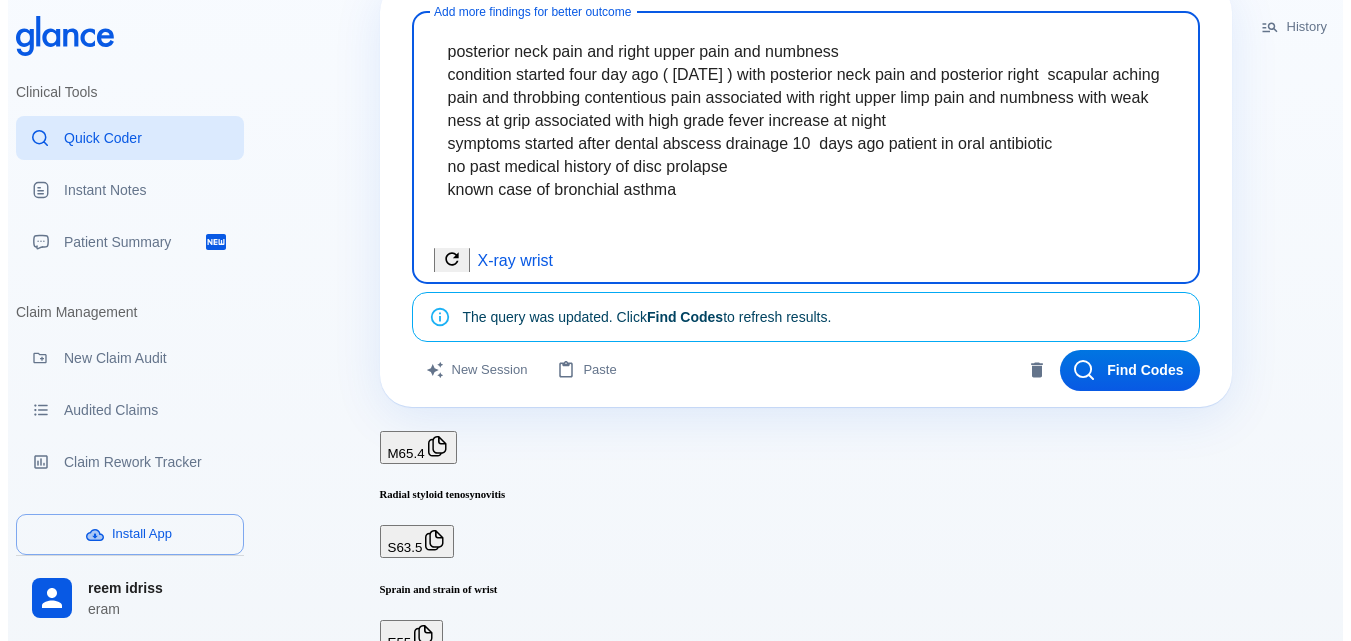 scroll, scrollTop: 200, scrollLeft: 0, axis: vertical 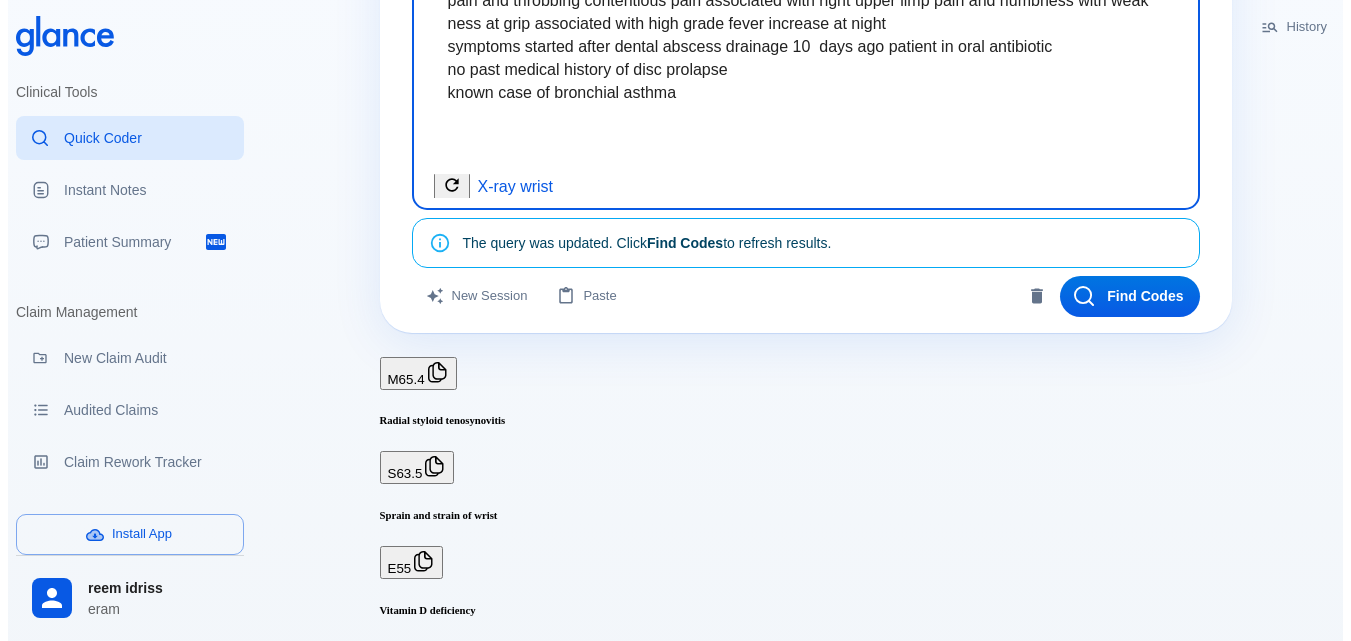 paste on "patient looks ill toxic not pale , jaundice or cyanosis a ferial
tenderness and spasm at posterior cervical area decrease cervical ROM
power grade four at right upper limp decrease hand grip
and grade five in left upper limp
normal tone and reflex
Spurling's test, shoulder and abduction test are positive
patient need urgent MRI and assessment for hospital refer" 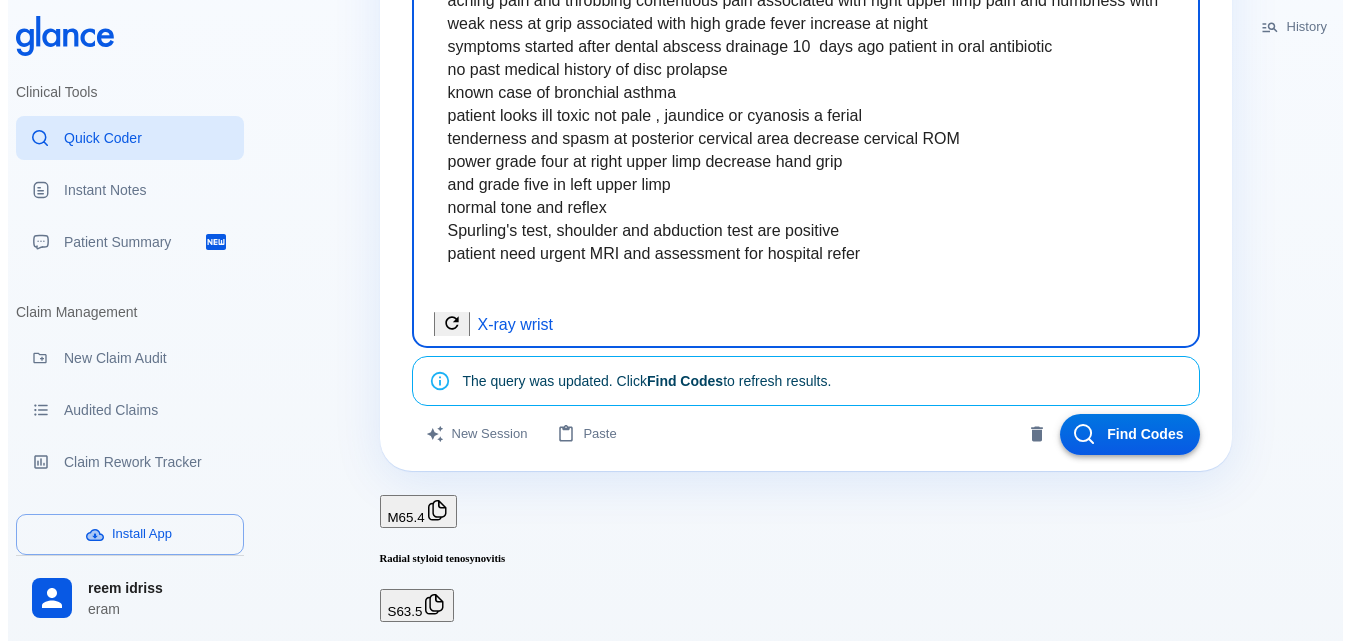 type on "posterior neck pain and right upper pain and numbness
condition started four day ago ( 4 of July 2025) with posterior neck pain and posterior right  scapular aching pain and throbbing contentious pain associated with right upper limp pain and numbness with weak ness at grip associated with high grade fever increase at night
symptoms started after dental abscess drainage 10  days ago patient in oral antibiotic
no past medical history of disc prolapse
known case of bronchial asthma
patient looks ill toxic not pale , jaundice or cyanosis a ferial
tenderness and spasm at posterior cervical area decrease cervical ROM
power grade four at right upper limp decrease hand grip
and grade five in left upper limp
normal tone and reflex
Spurling's test, shoulder and abduction test are positive
patient need urgent MRI and assessment for hospital refer" 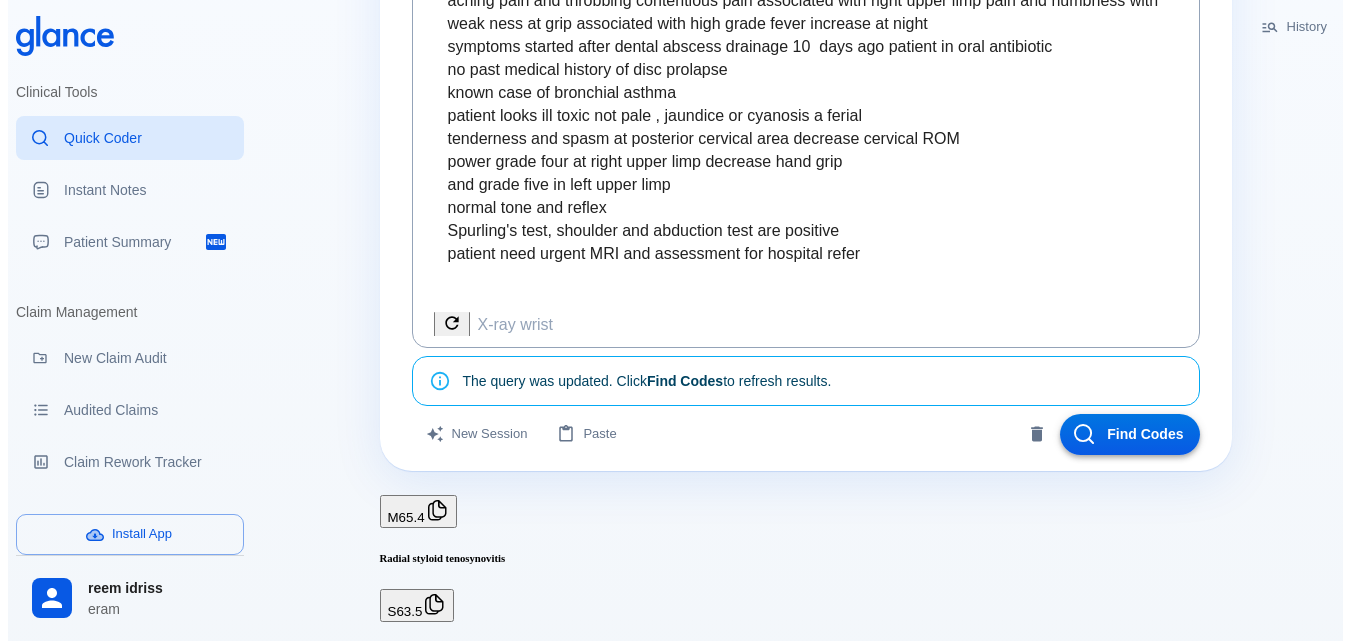 click on "Find Codes" at bounding box center [1130, 434] 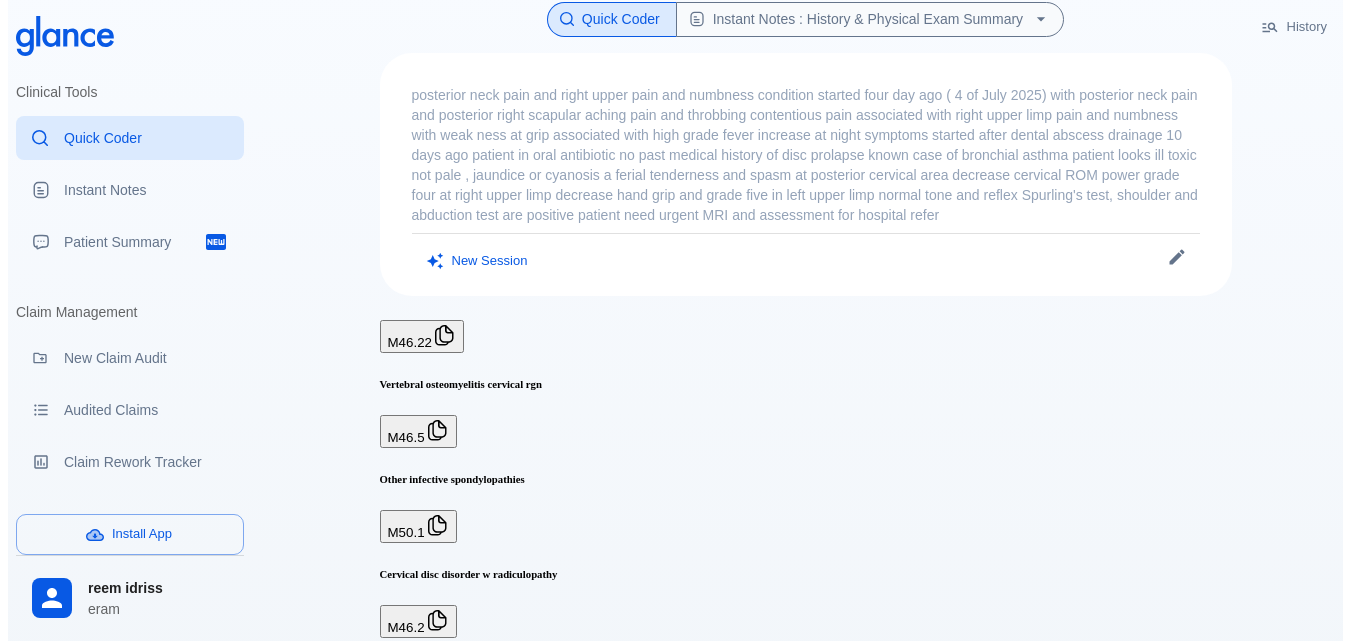 scroll, scrollTop: 0, scrollLeft: 0, axis: both 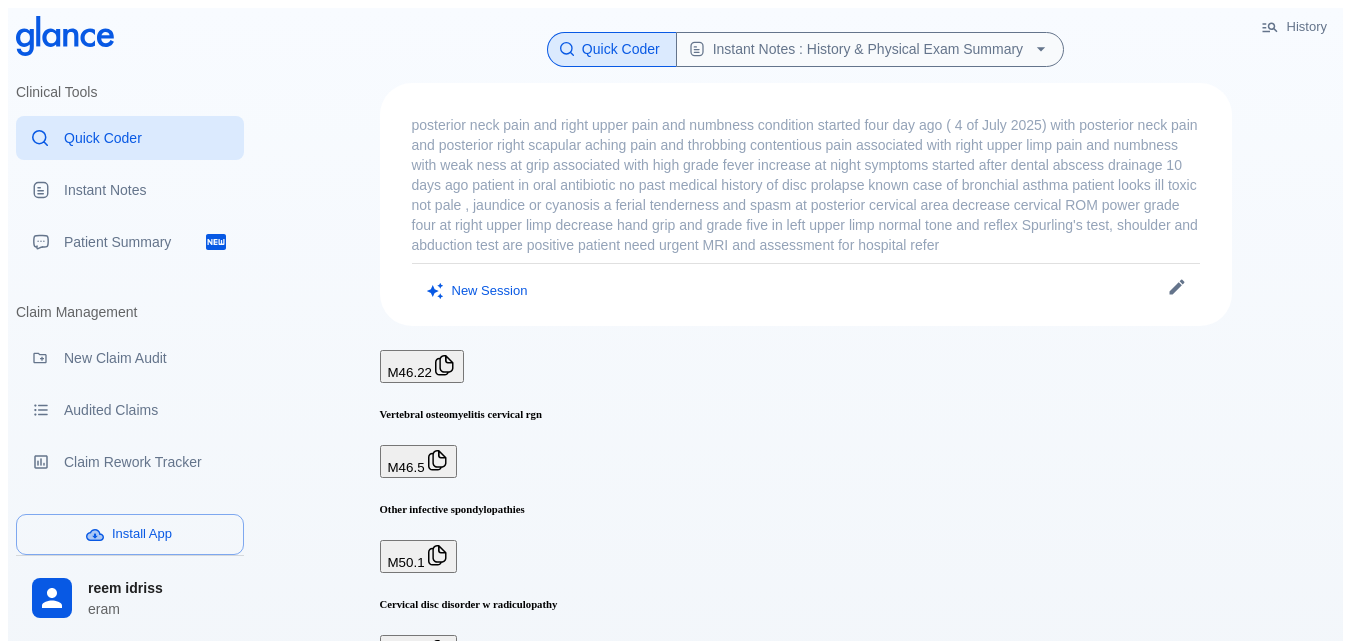 click on "posterior neck pain and right upper pain and numbness
condition started four day ago ( 4 of July 2025) with posterior neck pain and posterior right  scapular aching pain and throbbing contentious pain associated with right upper limp pain and numbness with weak ness at grip associated with high grade fever increase at night
symptoms started after dental abscess drainage 10  days ago patient in oral antibiotic
no past medical history of disc prolapse
known case of bronchial asthma
patient looks ill toxic not pale , jaundice or cyanosis a ferial
tenderness and spasm at posterior cervical area decrease cervical ROM
power grade four at right upper limp decrease hand grip
and grade five in left upper limp
normal tone and reflex
Spurling's test, shoulder and abduction test are positive
patient need urgent MRI and assessment for hospital refer" at bounding box center [806, 185] 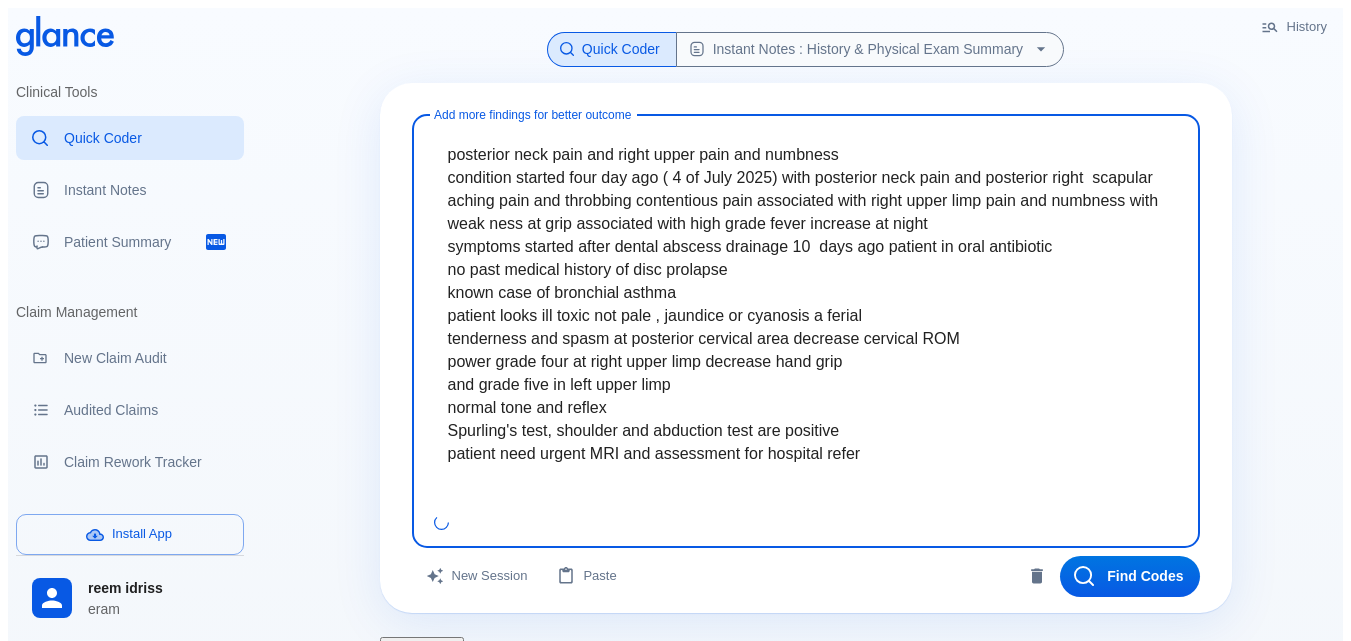 click on "posterior neck pain and right upper pain and numbness
condition started four day ago ( 4 of July 2025) with posterior neck pain and posterior right  scapular aching pain and throbbing contentious pain associated with right upper limp pain and numbness with weak ness at grip associated with high grade fever increase at night
symptoms started after dental abscess drainage 10  days ago patient in oral antibiotic
no past medical history of disc prolapse
known case of bronchial asthma
patient looks ill toxic not pale , jaundice or cyanosis a ferial
tenderness and spasm at posterior cervical area decrease cervical ROM
power grade four at right upper limp decrease hand grip
and grade five in left upper limp
normal tone and reflex
Spurling's test, shoulder and abduction test are positive
patient need urgent MRI and assessment for hospital refer" at bounding box center (806, 315) 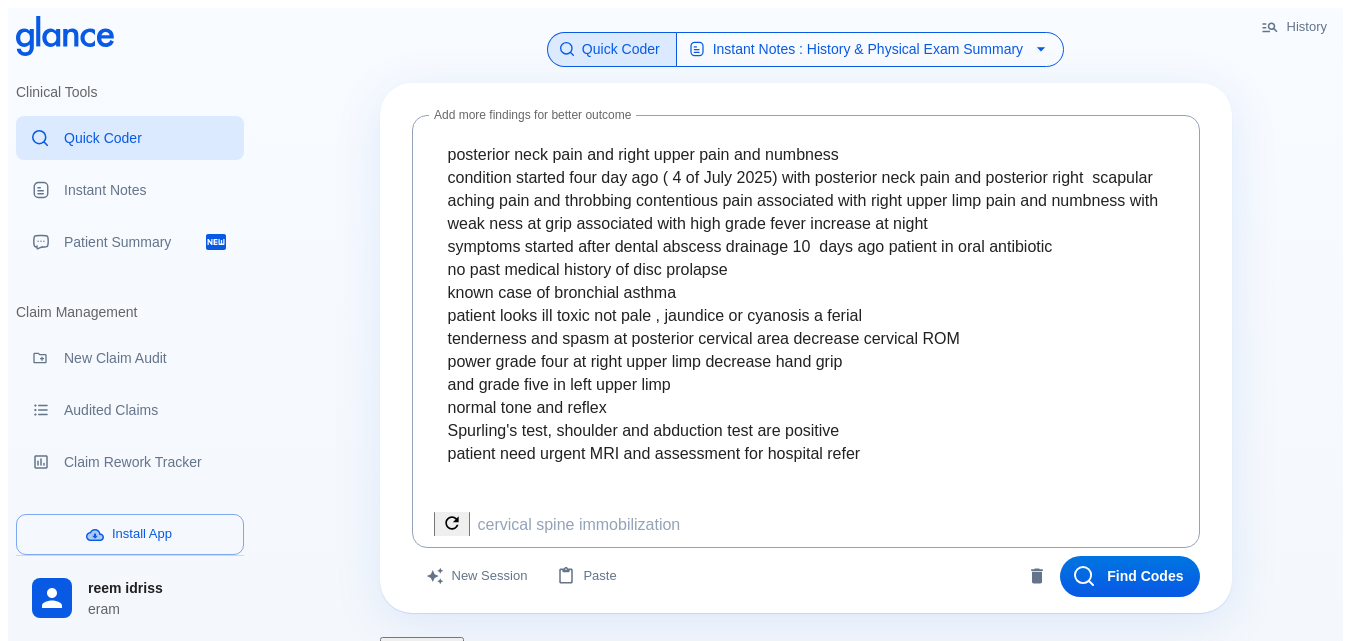 click on "Instant Notes   : History & Physical Exam Summary" at bounding box center (870, 49) 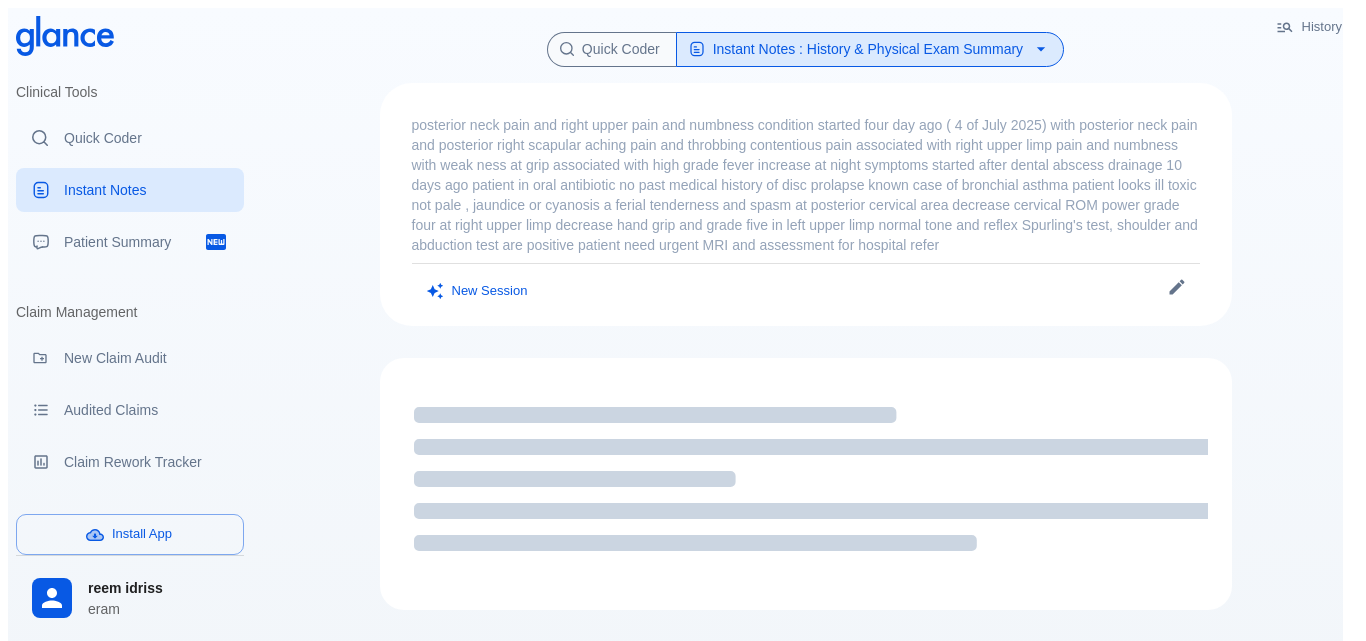 click on "History & Physical Exam Summary" at bounding box center [163, 846] 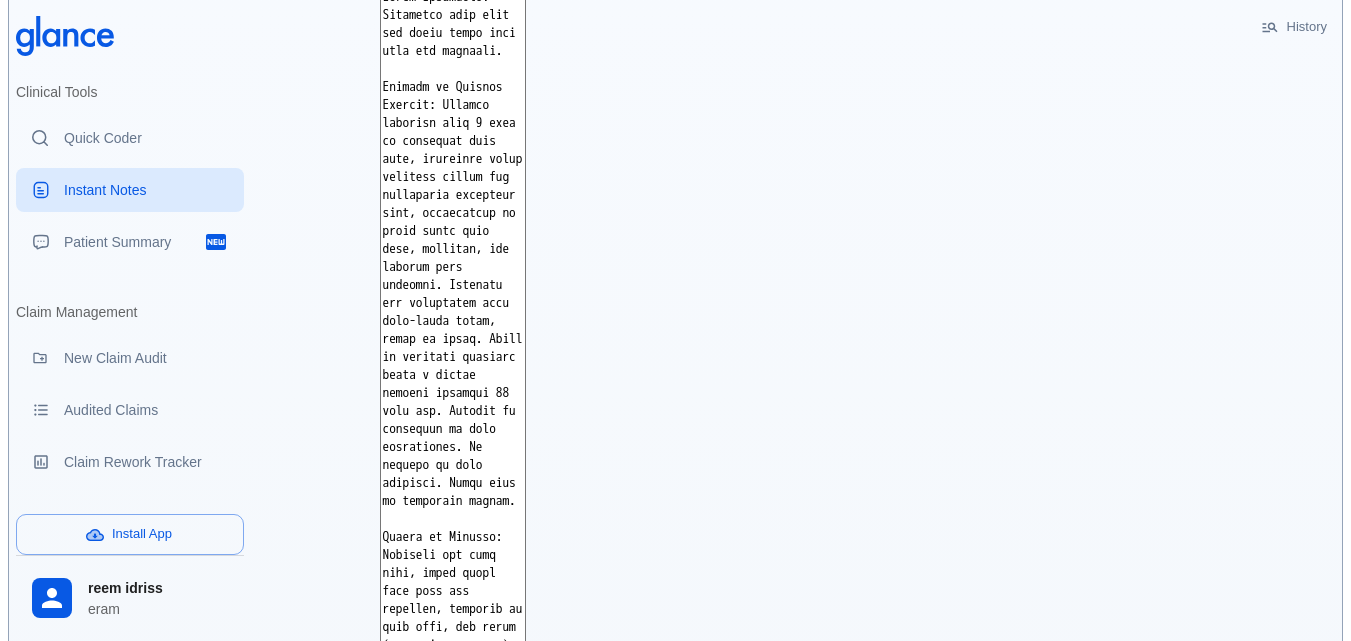 scroll, scrollTop: 400, scrollLeft: 0, axis: vertical 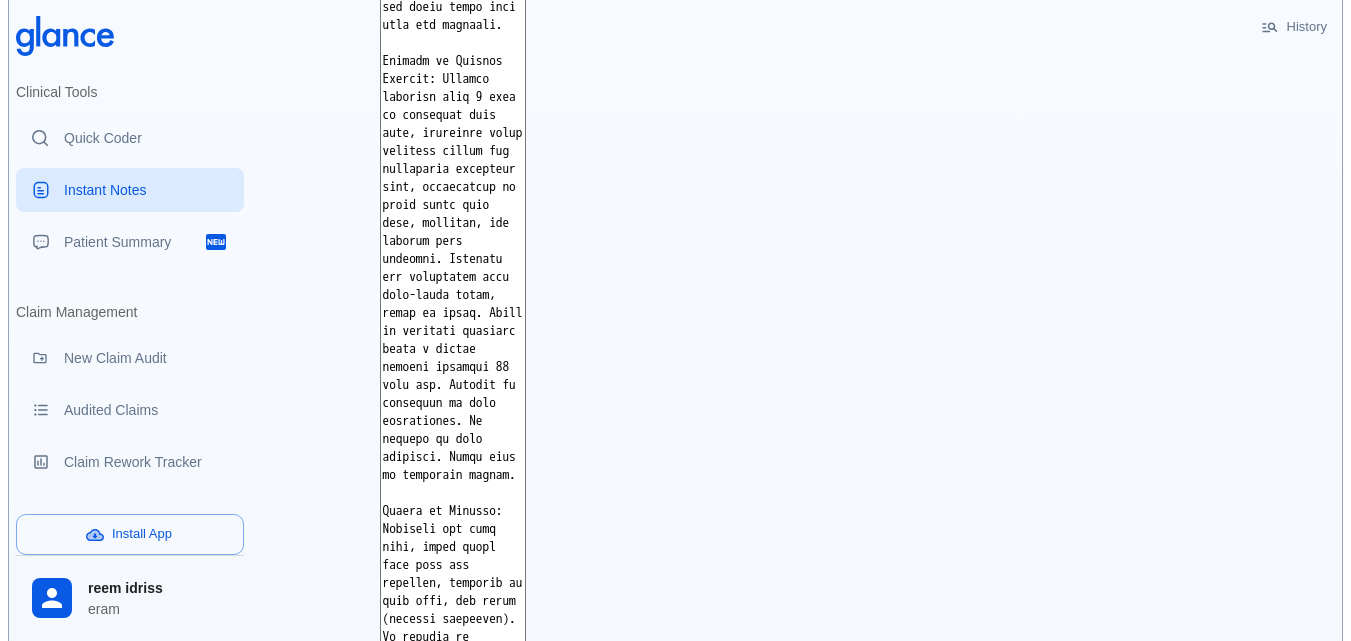 click at bounding box center (453, 307) 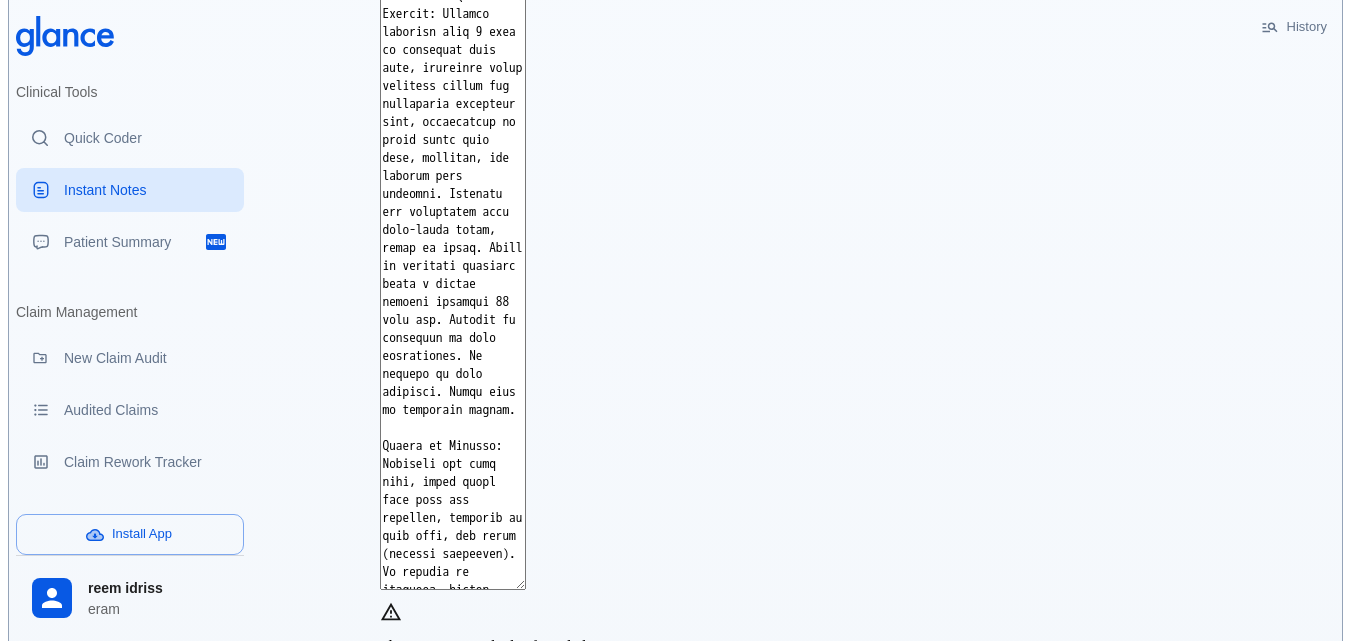 scroll, scrollTop: 500, scrollLeft: 0, axis: vertical 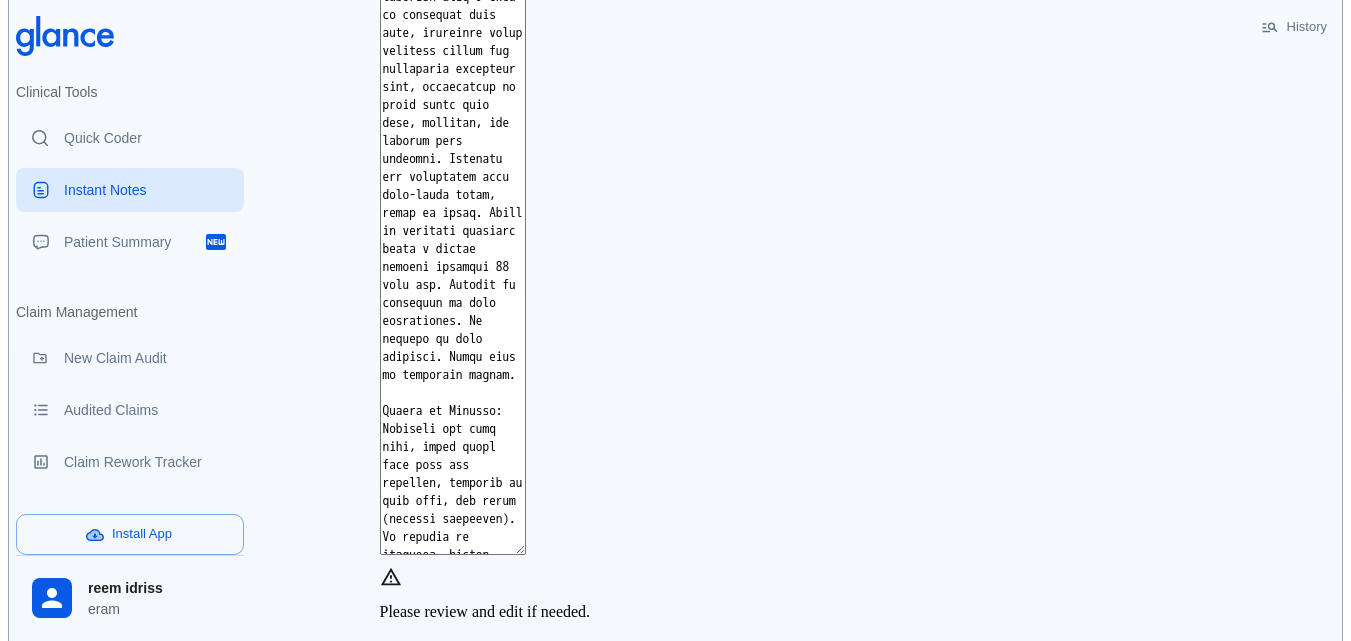 click at bounding box center (453, 207) 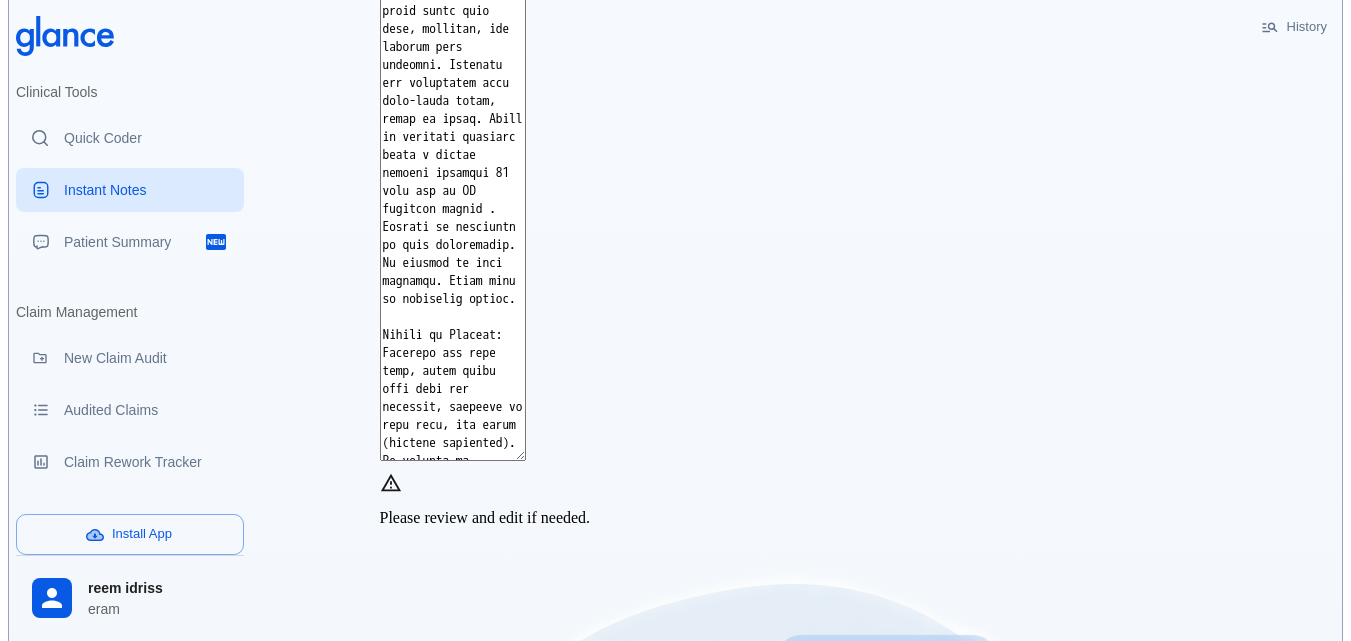 scroll, scrollTop: 700, scrollLeft: 0, axis: vertical 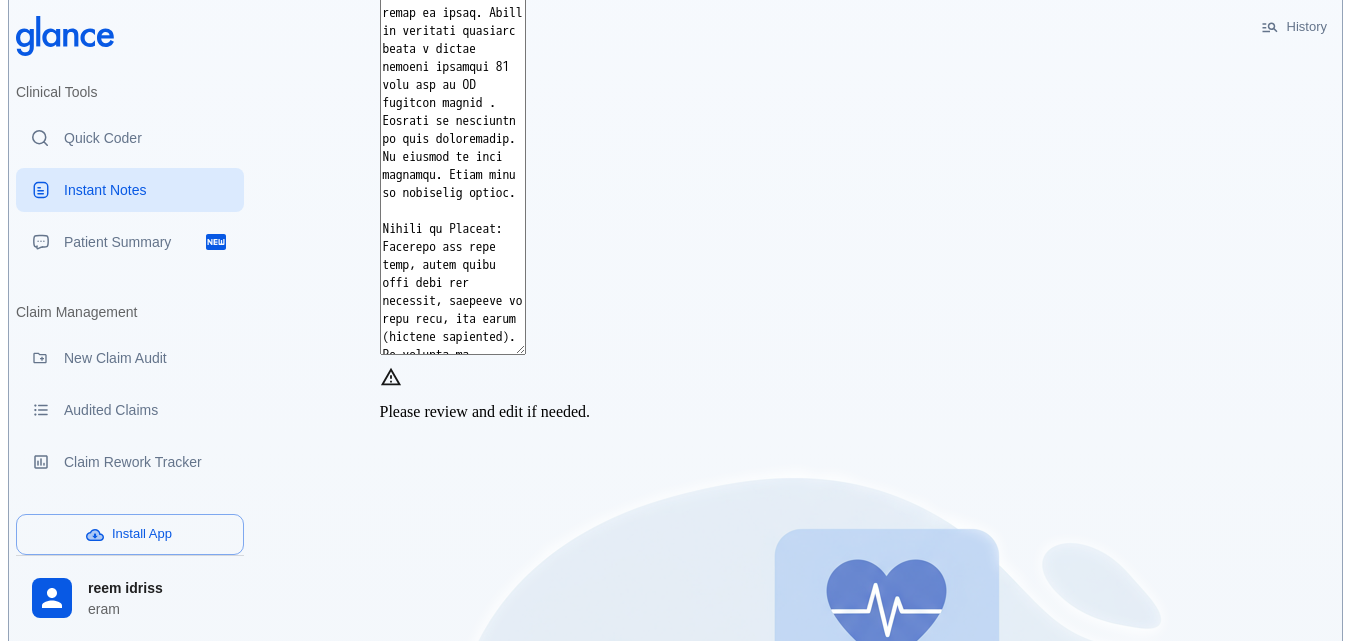 click at bounding box center (453, 7) 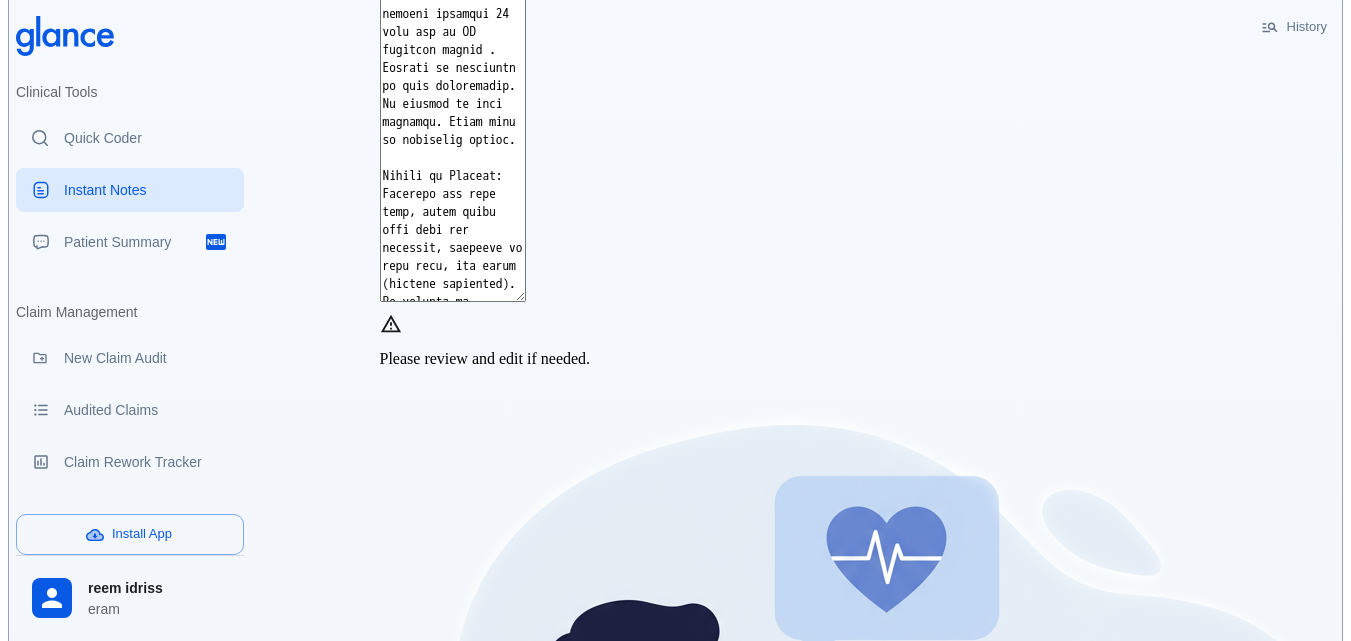 scroll, scrollTop: 800, scrollLeft: 0, axis: vertical 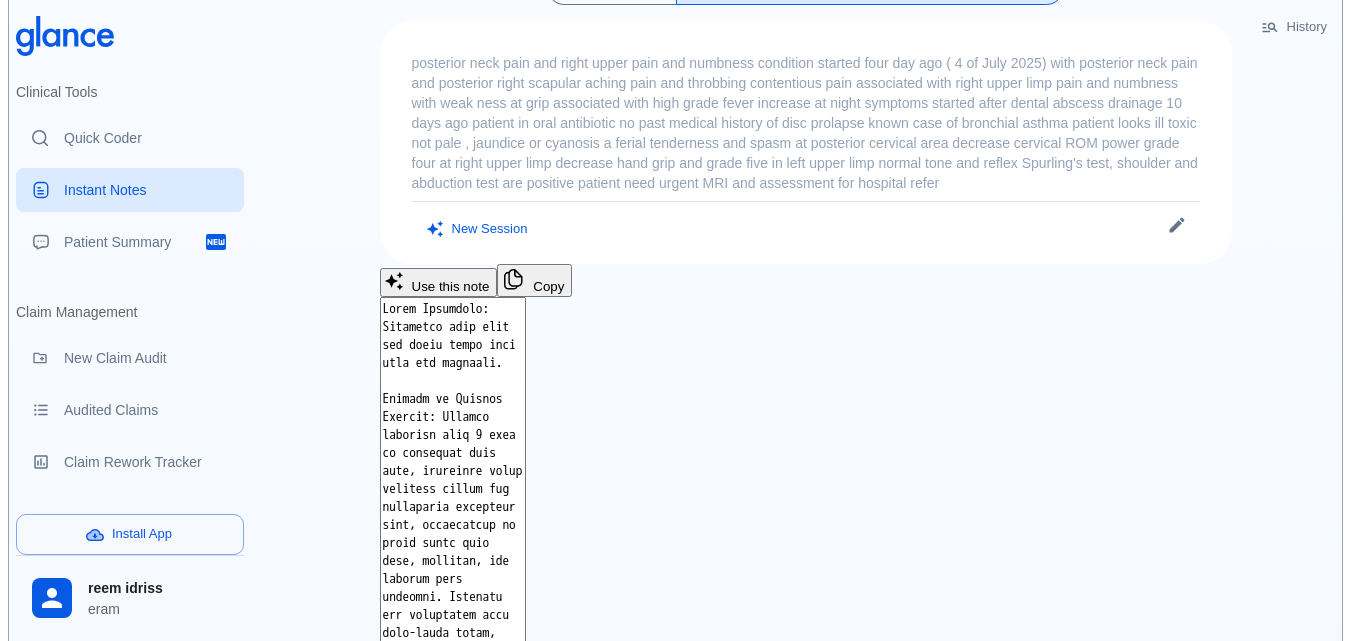 drag, startPoint x: 1124, startPoint y: 343, endPoint x: 423, endPoint y: 419, distance: 705.1078 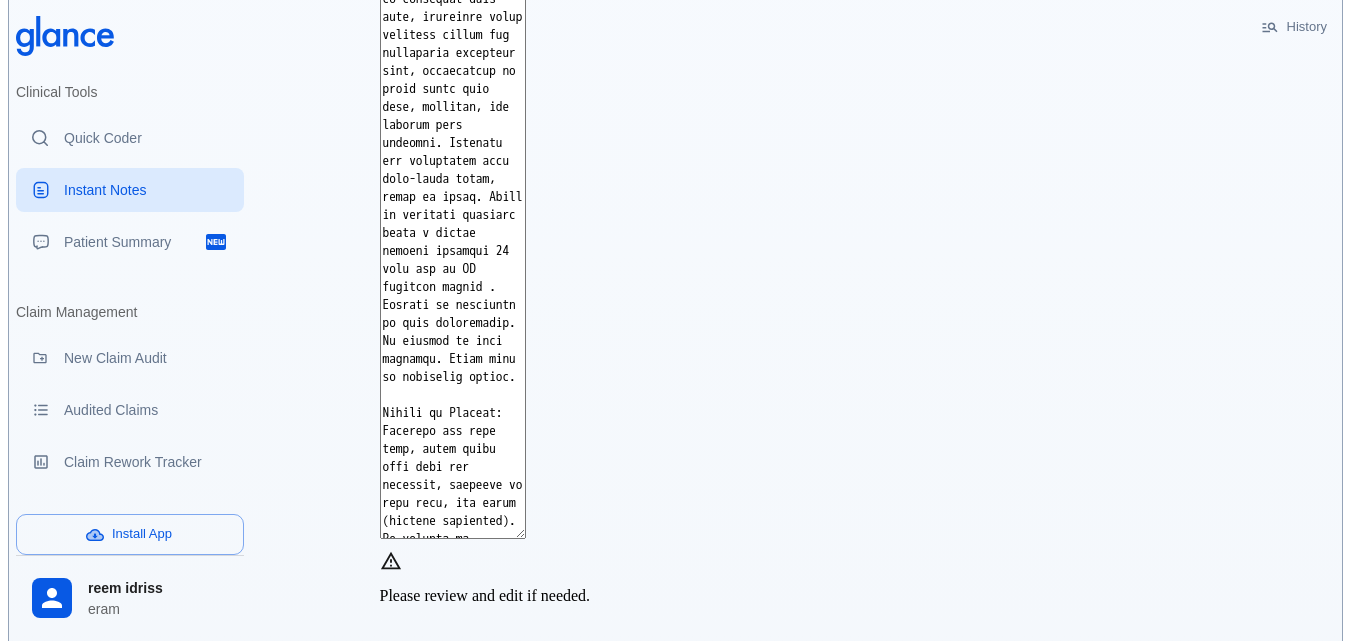 scroll, scrollTop: 562, scrollLeft: 0, axis: vertical 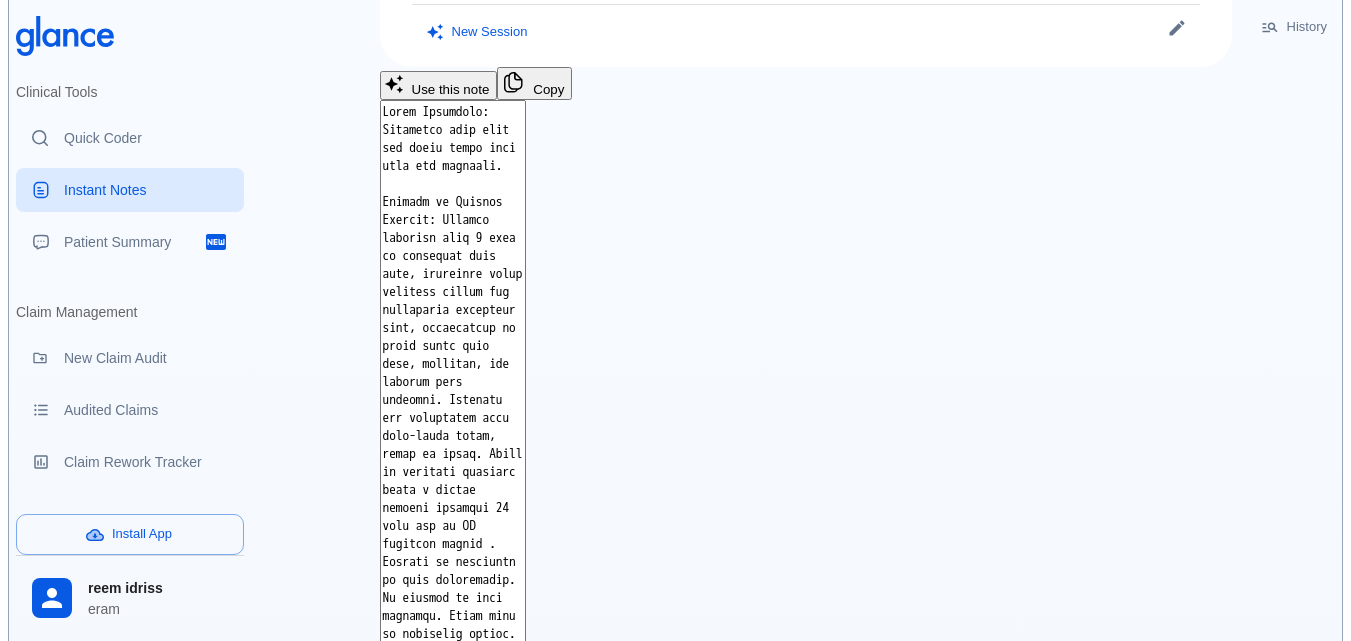 drag, startPoint x: 671, startPoint y: 397, endPoint x: 441, endPoint y: 215, distance: 293.2985 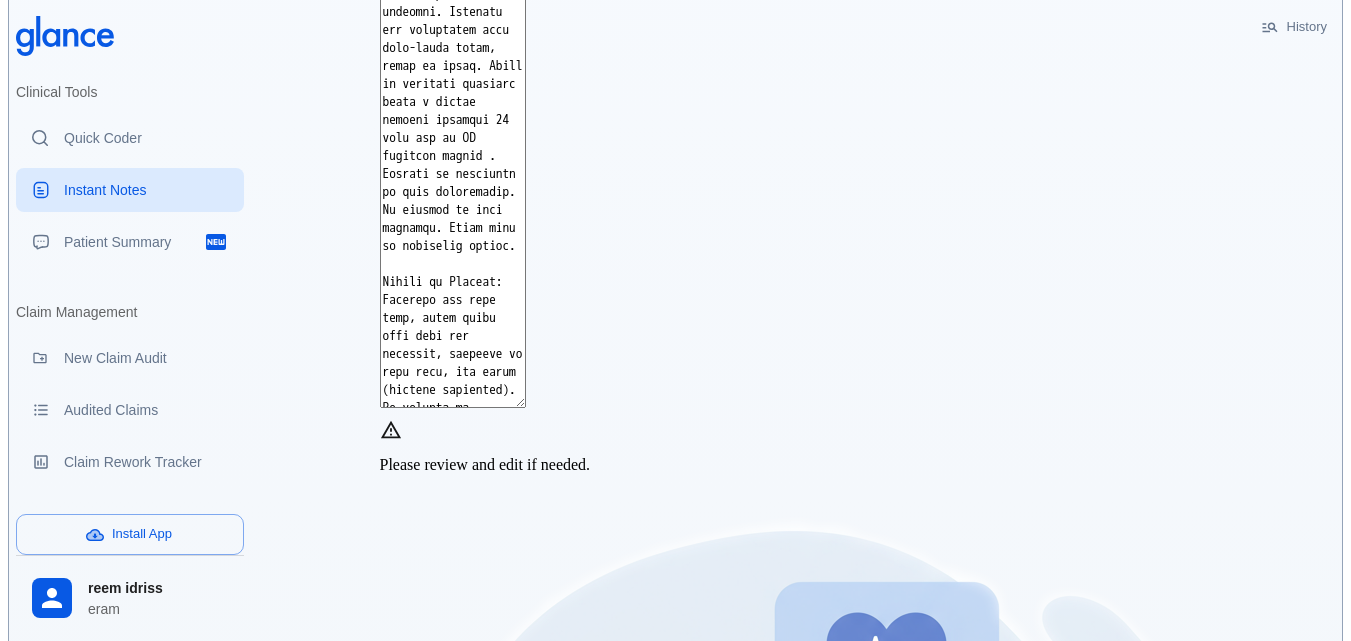scroll, scrollTop: 759, scrollLeft: 0, axis: vertical 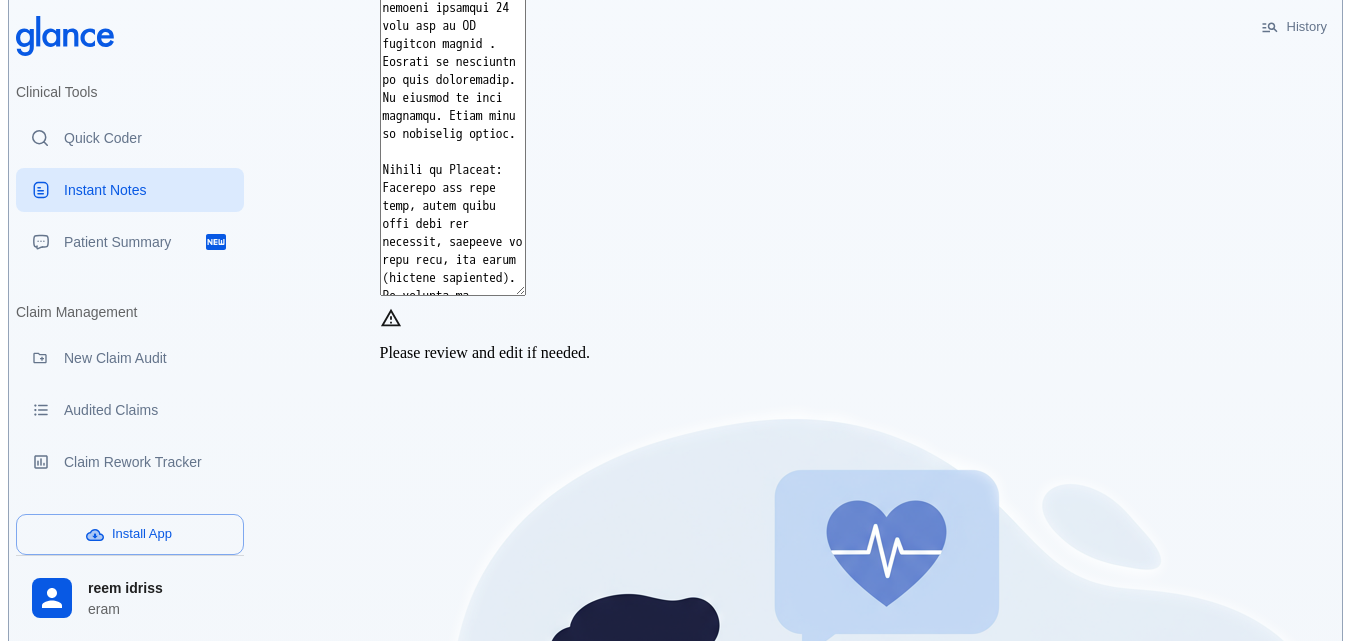 drag, startPoint x: 614, startPoint y: 291, endPoint x: 1153, endPoint y: 406, distance: 551.1316 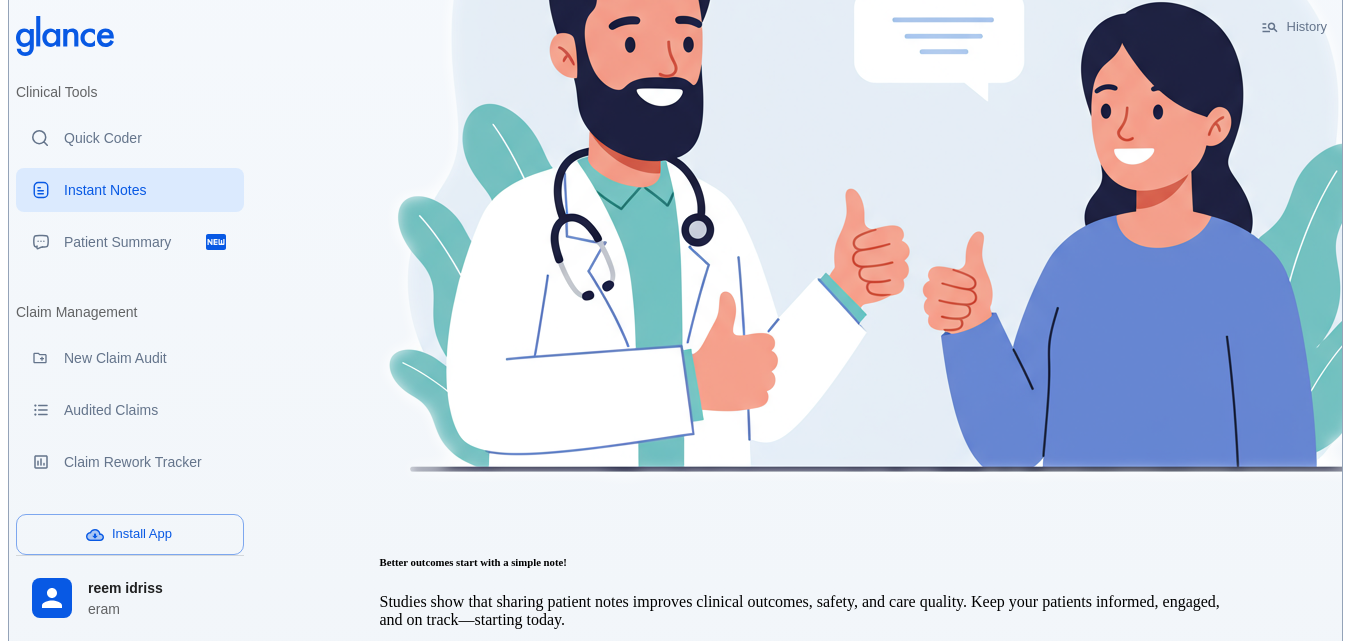 scroll, scrollTop: 184, scrollLeft: 0, axis: vertical 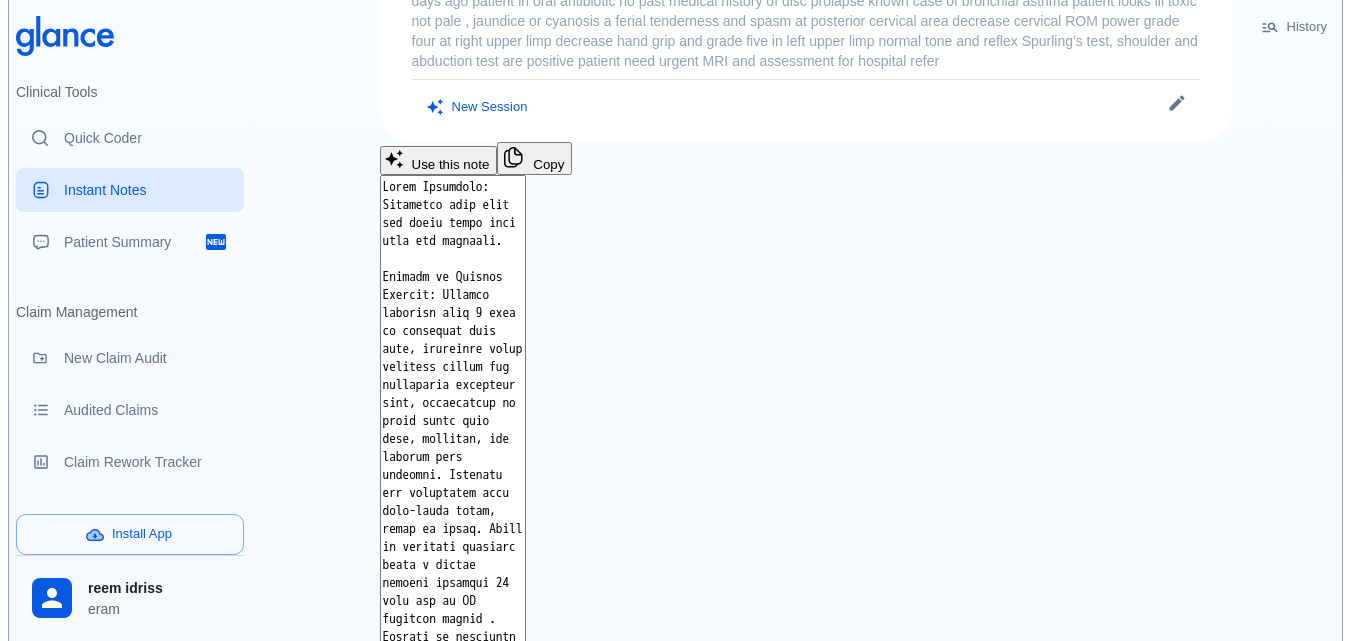 click at bounding box center (453, 523) 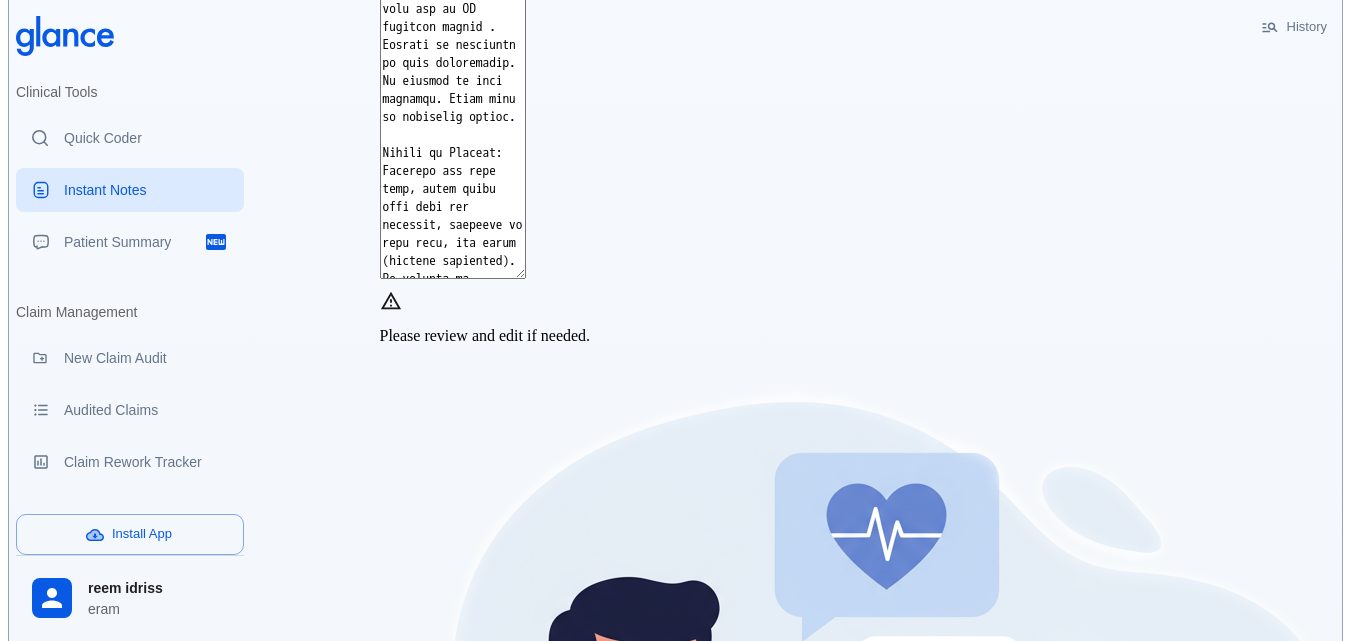 scroll, scrollTop: 784, scrollLeft: 0, axis: vertical 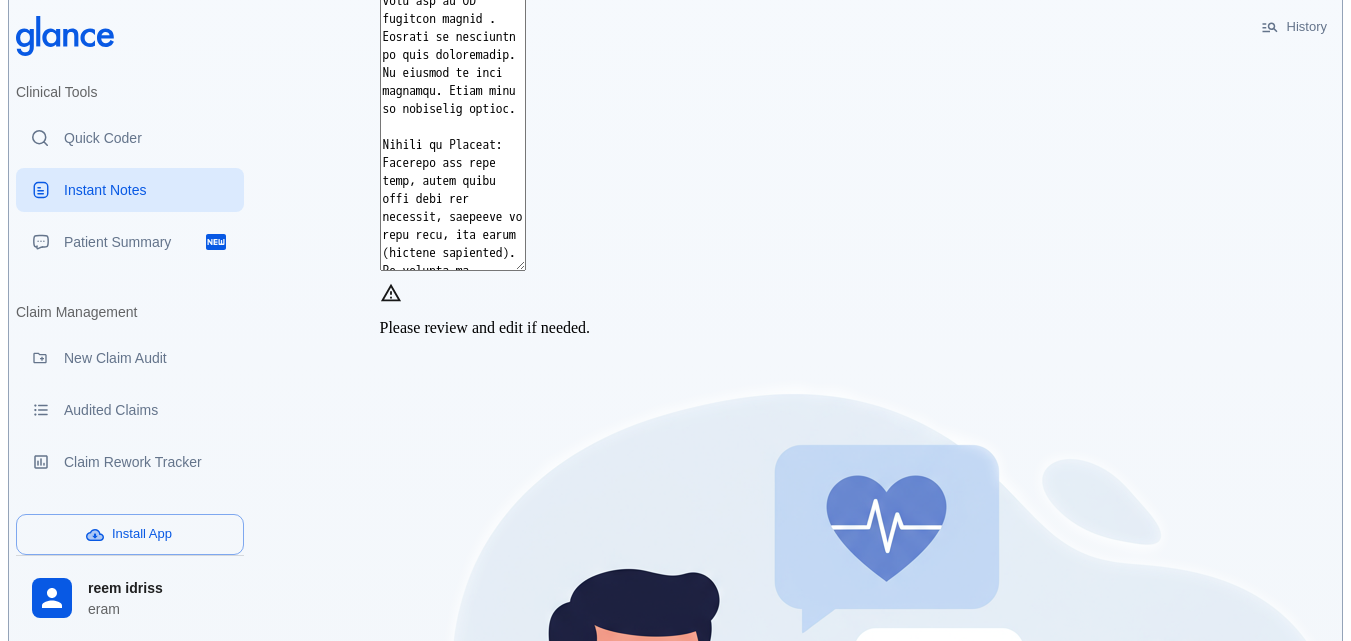 drag, startPoint x: 612, startPoint y: 264, endPoint x: 1142, endPoint y: 371, distance: 540.69305 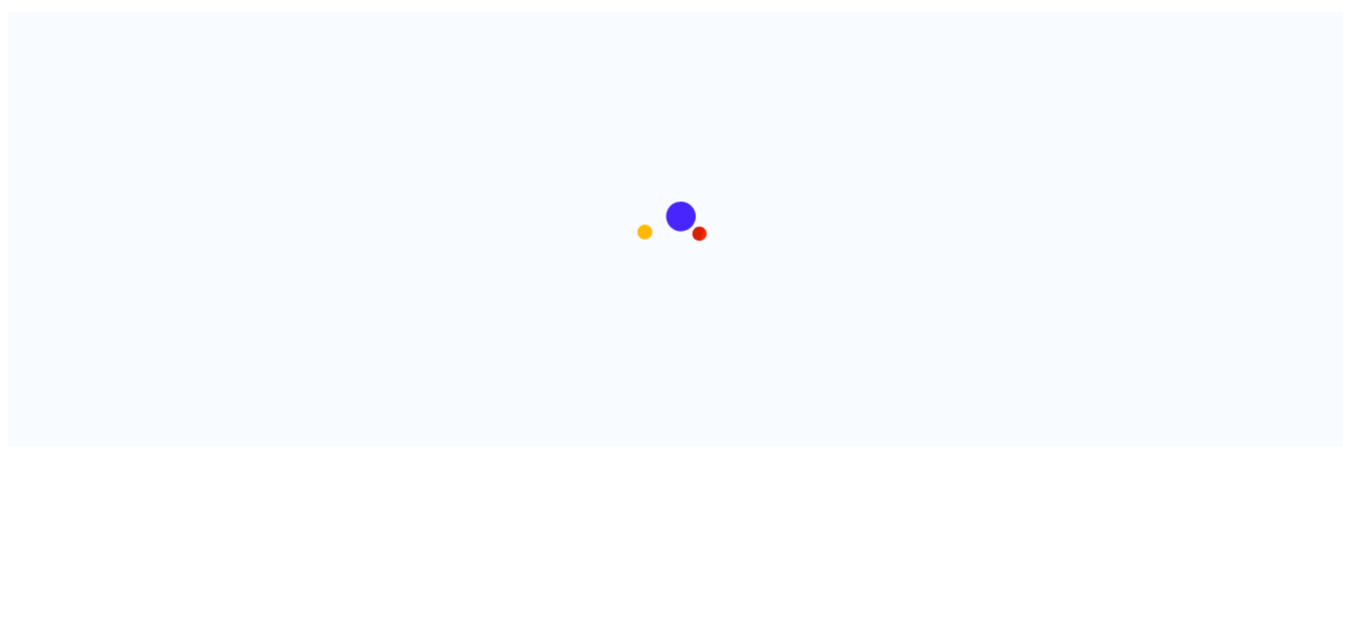 scroll, scrollTop: 0, scrollLeft: 0, axis: both 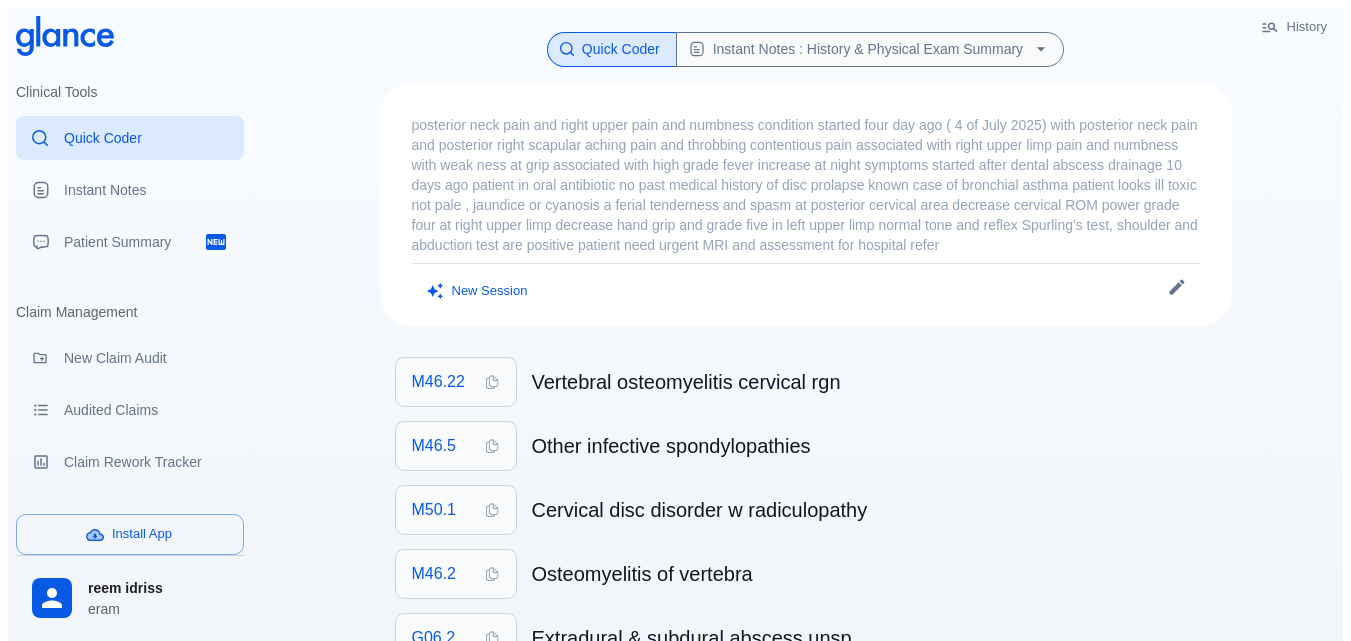 click on "posterior neck pain and right upper pain and numbness
condition started four day ago ( 4 of July 2025) with posterior neck pain and posterior right  scapular aching pain and throbbing contentious pain associated with right upper limp pain and numbness with weak ness at grip associated with high grade fever increase at night
symptoms started after dental abscess drainage 10  days ago patient in oral antibiotic
no past medical history of disc prolapse
known case of bronchial asthma
patient looks ill toxic not pale , jaundice or cyanosis a ferial
tenderness and spasm at posterior cervical area decrease cervical ROM
power grade four at right upper limp decrease hand grip
and grade five in left upper limp
normal tone and reflex
Spurling's test, shoulder and abduction test are positive
patient need urgent MRI and assessment for hospital refer" at bounding box center [806, 185] 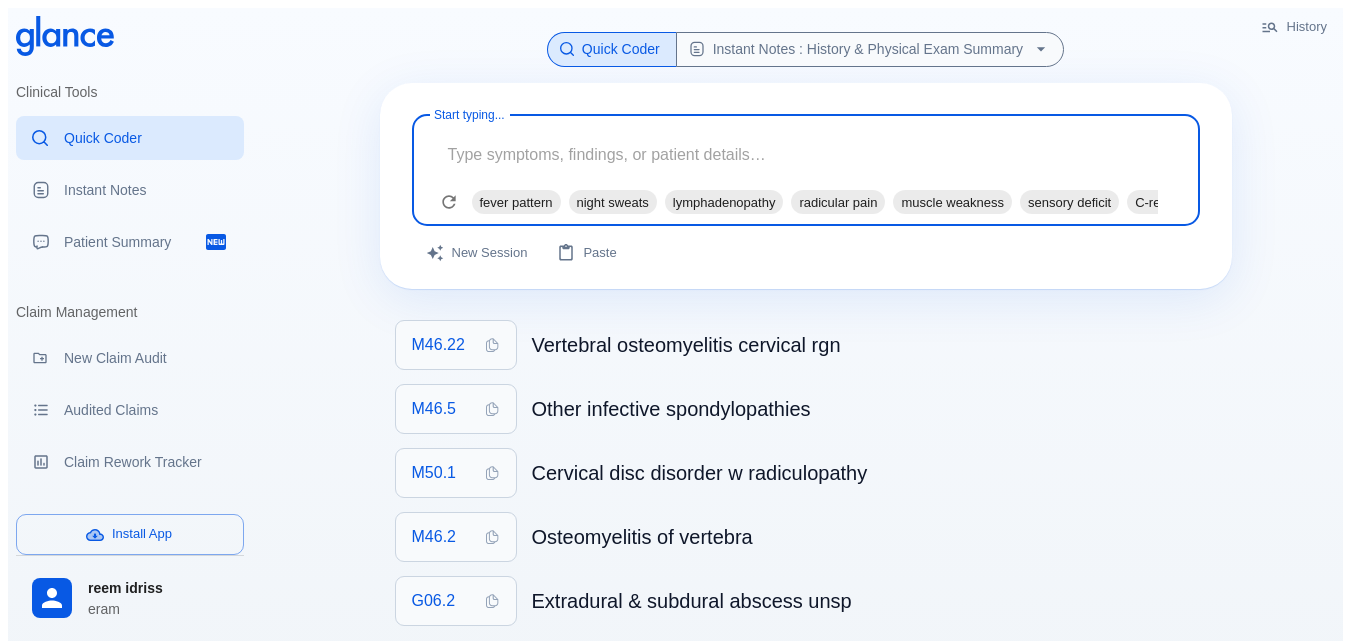 click at bounding box center (806, 154) 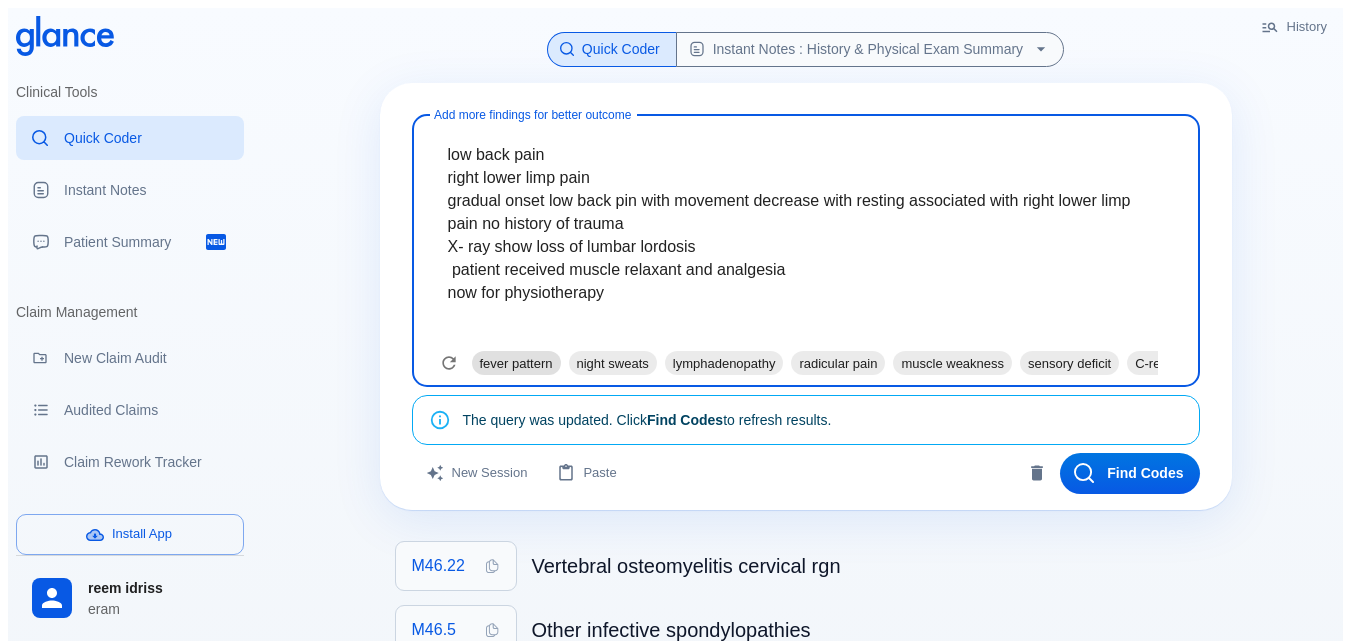 paste on "patient looks unwell not pale, jaundice or cyanosis a ferial
their sever paraspinal muscle spasm and tenderness
decrease lumbar movement
no neurological signs
patient for physiotherapy" 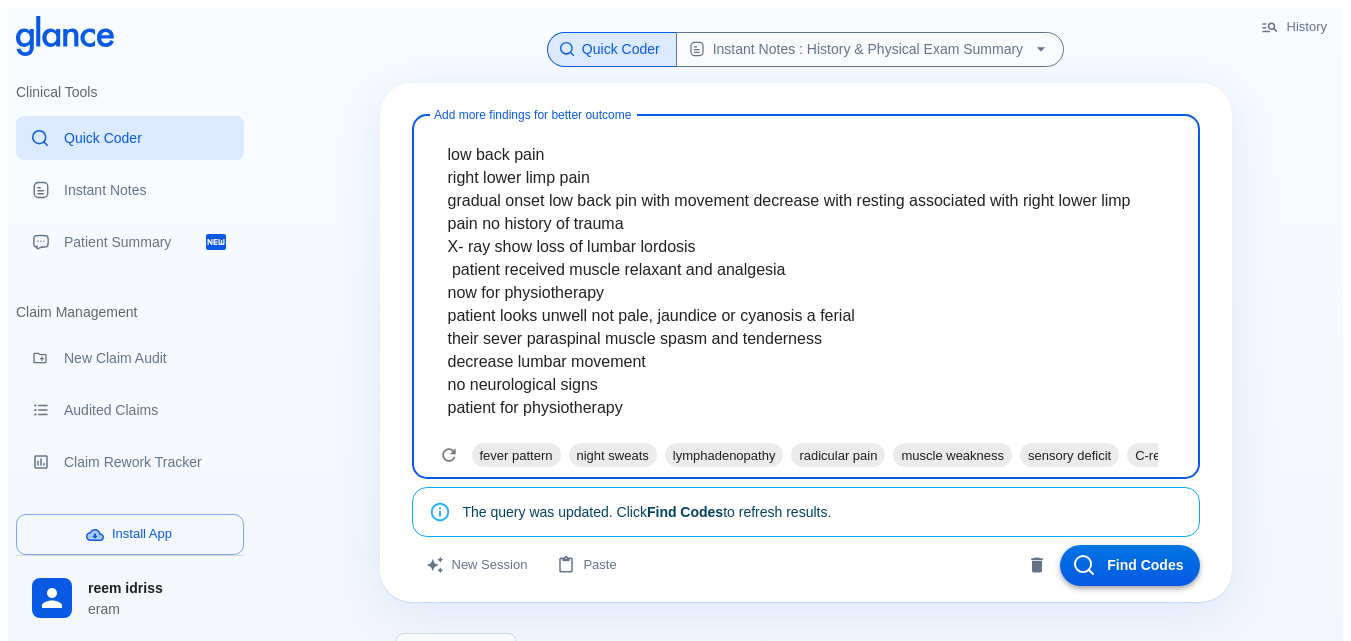 type on "low back pain
right lower limp pain
gradual onset low back pin with movement decrease with resting associated with right lower limp pain no history of trauma
X- ray show loss of lumbar lordosis
patient received muscle relaxant and analgesia
now for physiotherapy
patient looks unwell not pale, jaundice or cyanosis a ferial
their sever paraspinal muscle spasm and tenderness
decrease lumbar movement
no neurological signs
patient for physiotherapy" 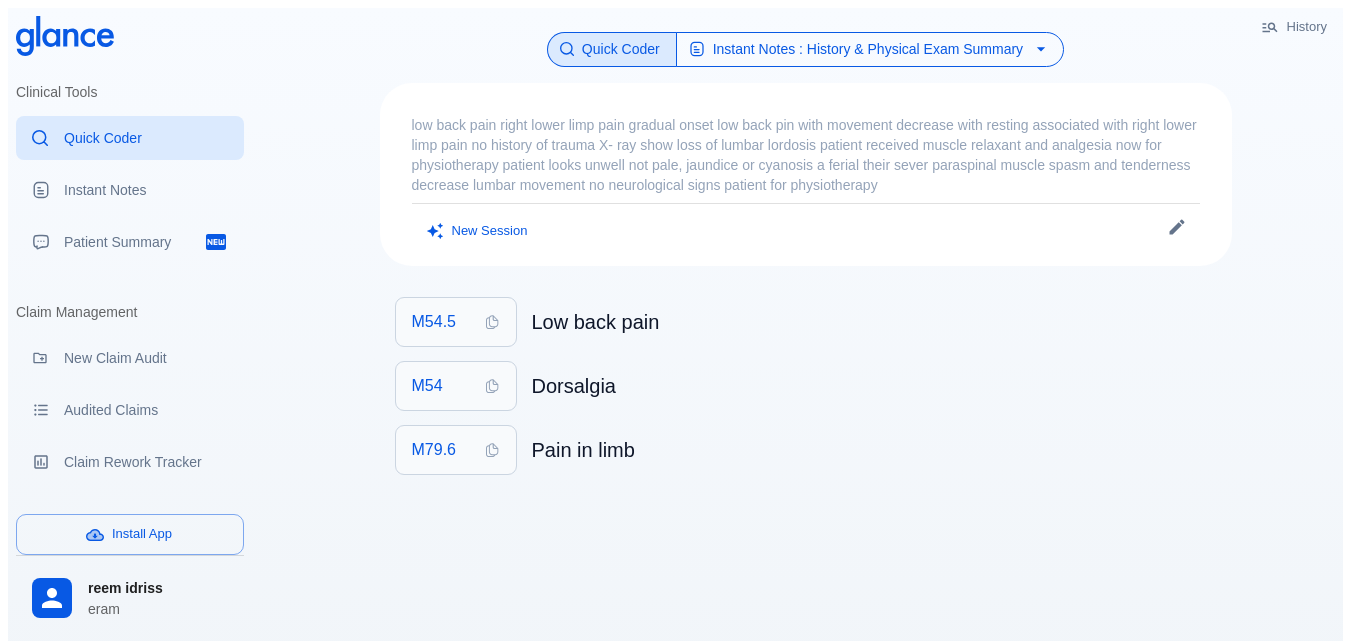 click on "Instant Notes   : History & Physical Exam Summary" at bounding box center [870, 49] 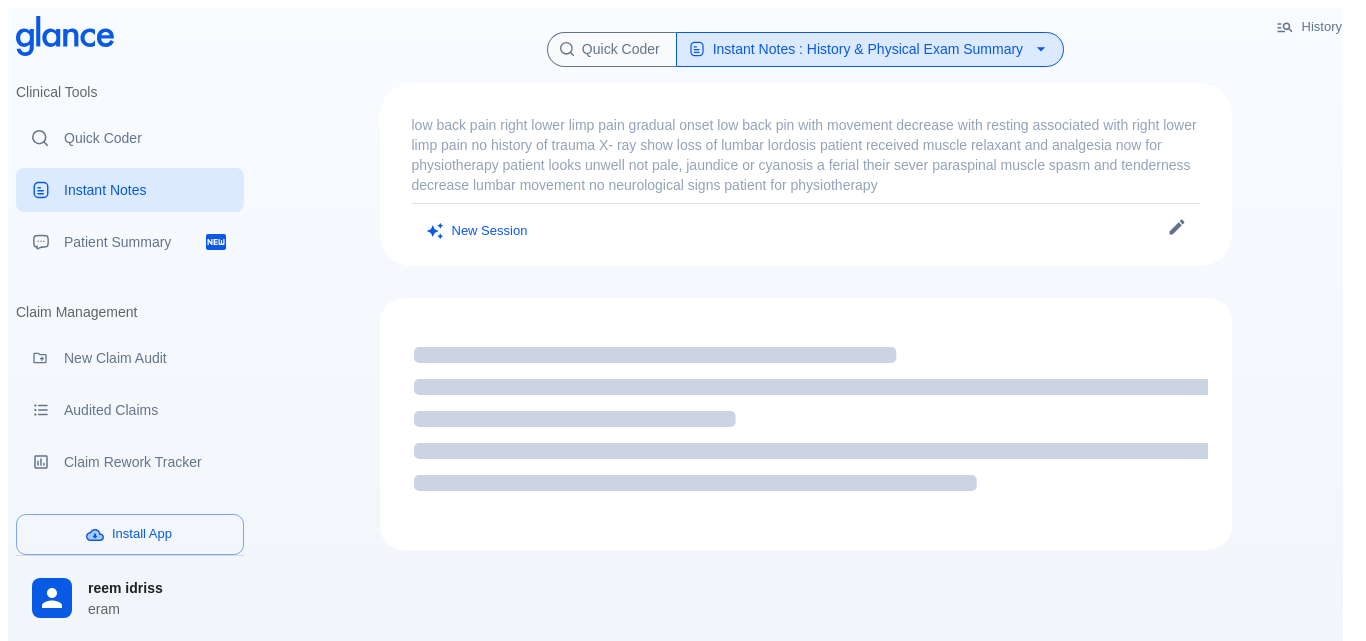 click on "History & Physical Exam Summary" at bounding box center (695, 790) 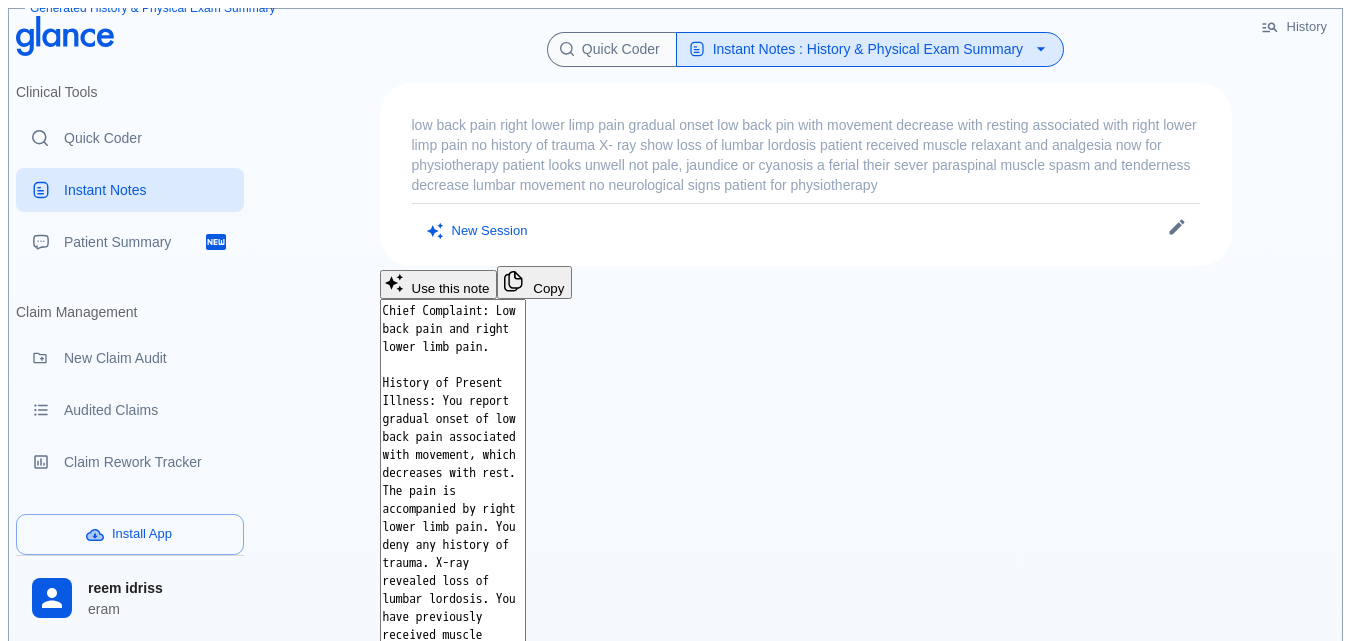 scroll, scrollTop: 300, scrollLeft: 0, axis: vertical 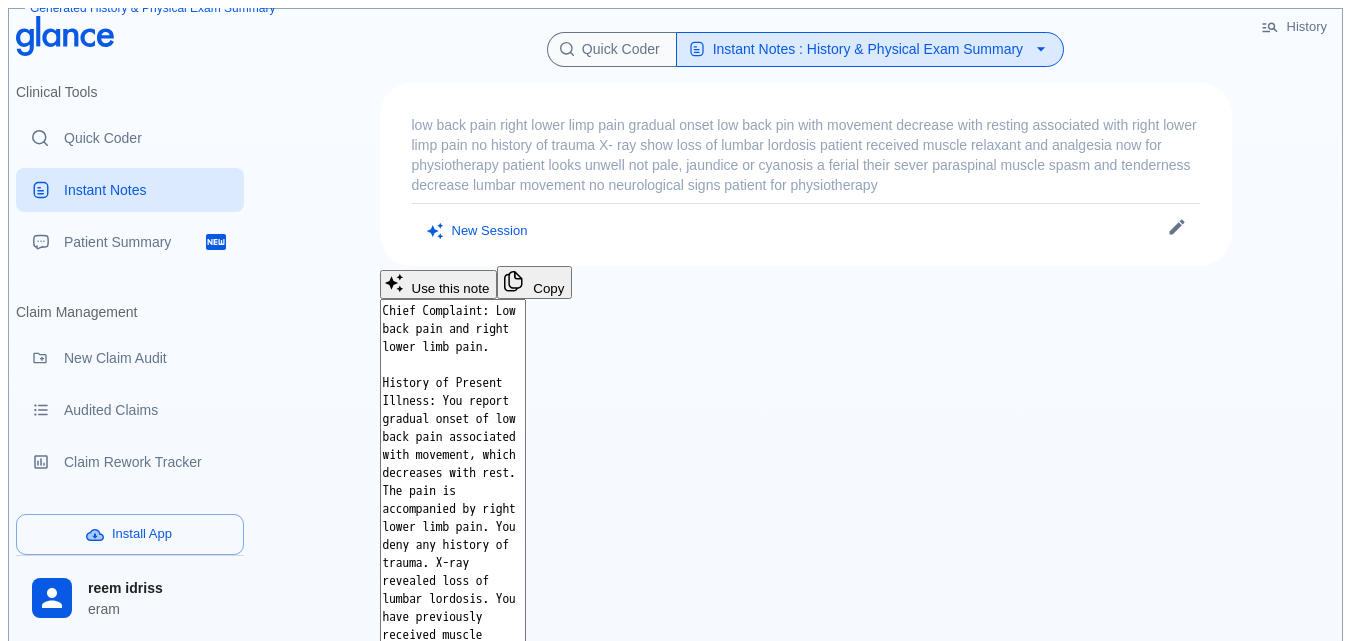 type on "Chief Complaint: Low back pain and right lower limb pain.
History of Present Illness: You report gradual onset of low back pain associated with movement, which decreases with rest. The pain is accompanied by right lower limb pain. You deny any history of trauma. X-ray revealed loss of lumbar lordosis. You have previously received muscle relaxants and analgesia and are now presenting for physiotherapy.
Review of Systems: Negative for fever, neurological deficits, trauma history. No pallor, jaundice, or cyanosis reported.
Physical Examination: Patient appears unwell but is afebrile, not pale, jaundiced, or cyanotic. There is severe paraspinal muscle spasm and tenderness, decreased lumbar movement. No neurological signs observed.
Medications: Muscle relaxant, analgesia" 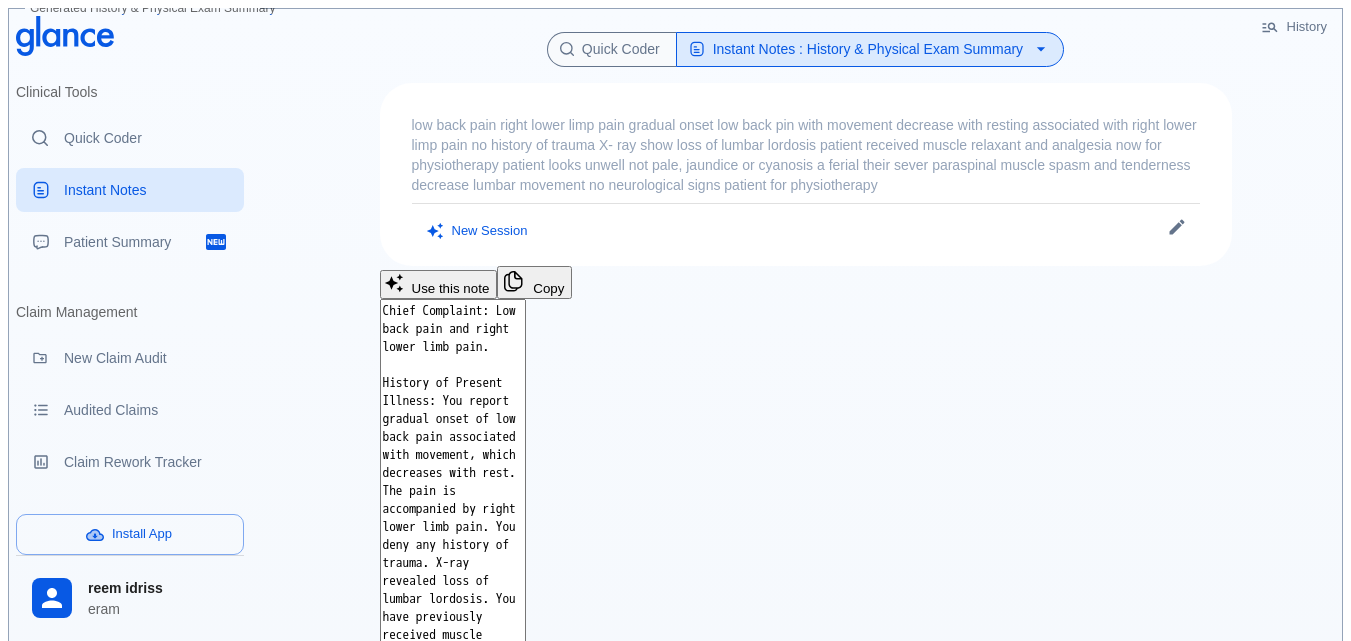 click on "low back pain
right lower limp pain
gradual onset low back pin with movement decrease with resting associated with right lower limp pain no history of trauma
X- ray show loss of lumbar lordosis
patient received muscle relaxant and analgesia
now for physiotherapy
patient looks unwell not pale, jaundice or cyanosis a ferial
their sever paraspinal muscle spasm and tenderness
decrease lumbar movement
no neurological signs
patient for physiotherapy" at bounding box center [806, 155] 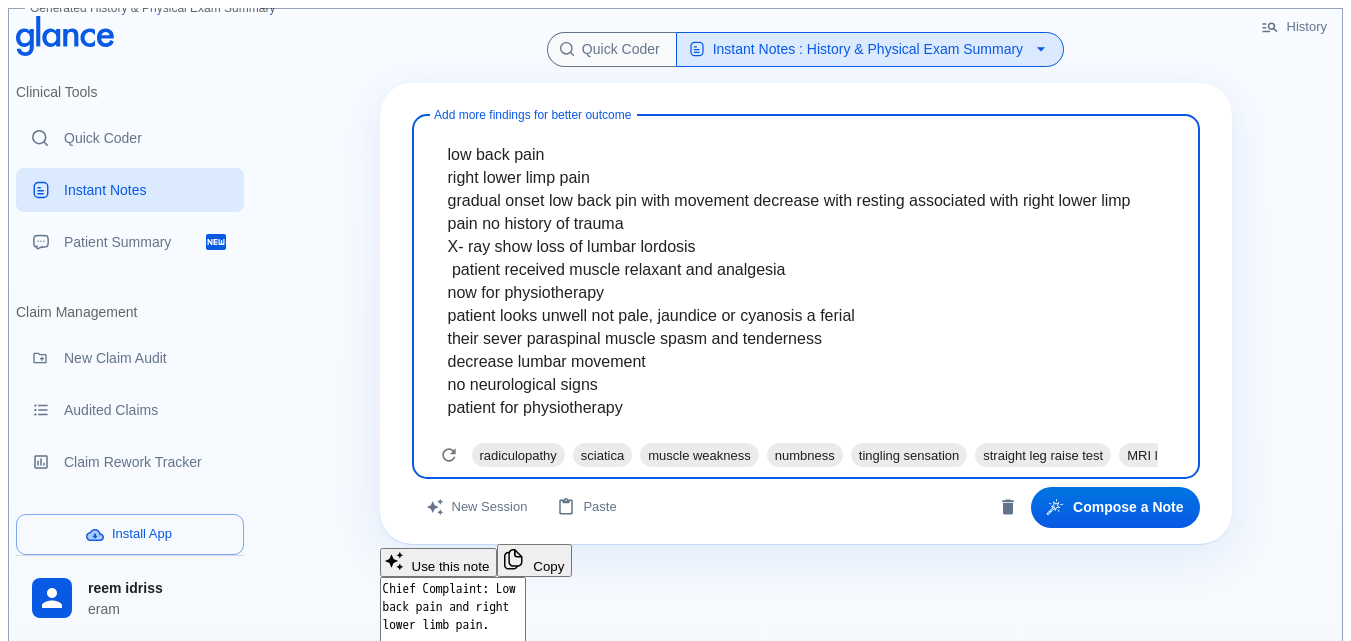click on "low back pain
right lower limp pain
gradual onset low back pin with movement decrease with resting associated with right lower limp pain no history of trauma
X- ray show loss of lumbar lordosis
patient received muscle relaxant and analgesia
now for physiotherapy
patient looks unwell not pale, jaundice or cyanosis a ferial
their sever paraspinal muscle spasm and tenderness
decrease lumbar movement
no neurological signs
patient for physiotherapy" at bounding box center [806, 281] 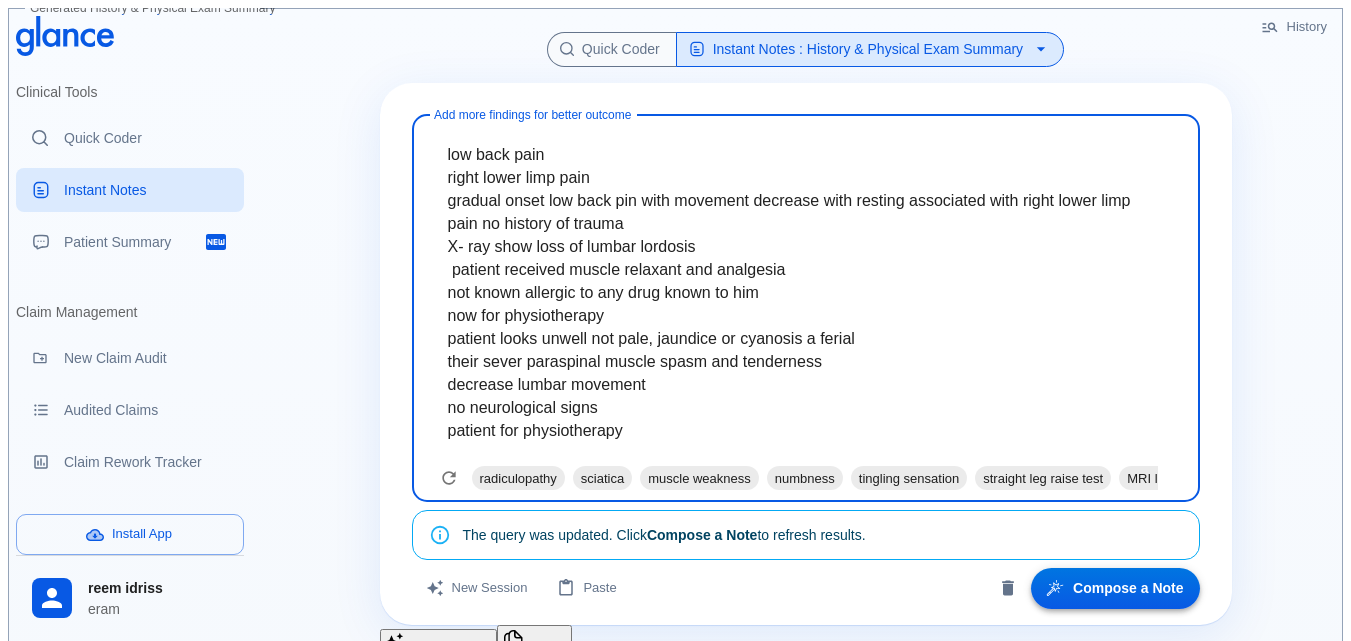 type on "low back pain
right lower limp pain
gradual onset low back pin with movement decrease with resting associated with right lower limp pain no history of trauma
X- ray show loss of lumbar lordosis
patient received muscle relaxant and analgesia
not known allergic to any drug known to him
now for physiotherapy
patient looks unwell not pale, jaundice or cyanosis a ferial
their sever paraspinal muscle spasm and tenderness
decrease lumbar movement
no neurological signs
patient for physiotherapy" 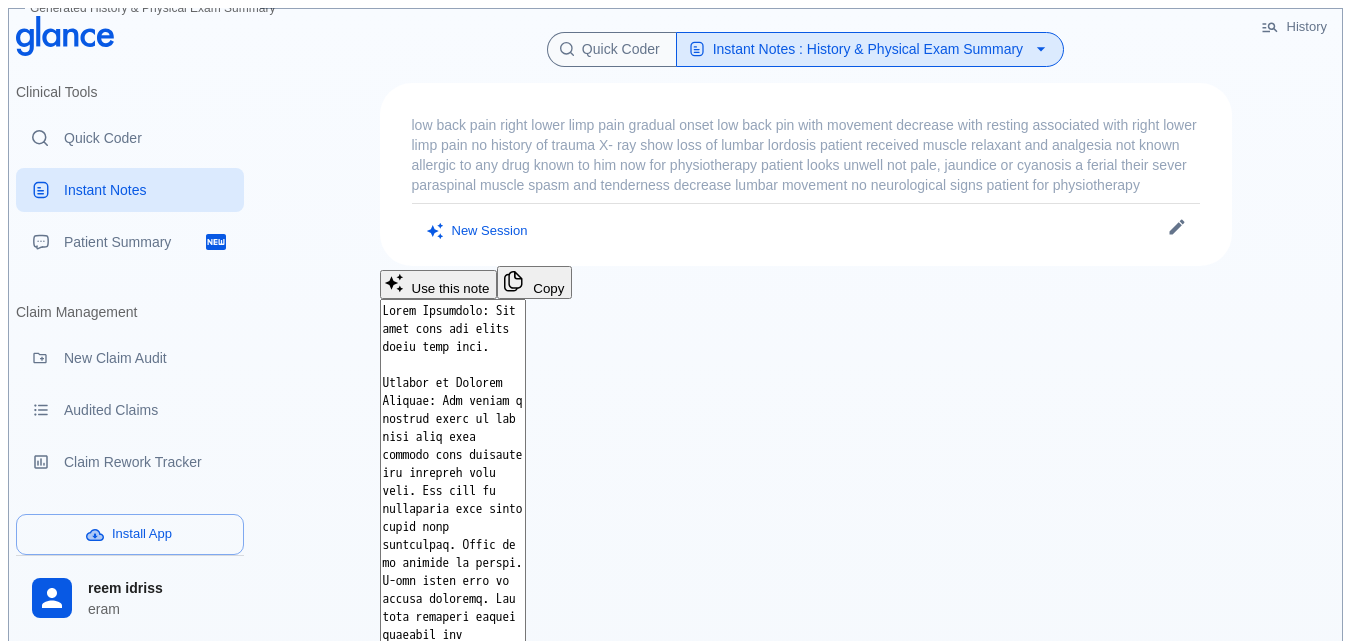 click on "low back pain
right lower limp pain
gradual onset low back pin with movement decrease with resting associated with right lower limp pain no history of trauma
X- ray show loss of lumbar lordosis
patient received muscle relaxant and analgesia
not known allergic to any drug known to him
now for physiotherapy
patient looks unwell not pale, jaundice or cyanosis a ferial
their sever paraspinal muscle spasm and tenderness
decrease lumbar movement
no neurological signs
patient for physiotherapy" at bounding box center (806, 155) 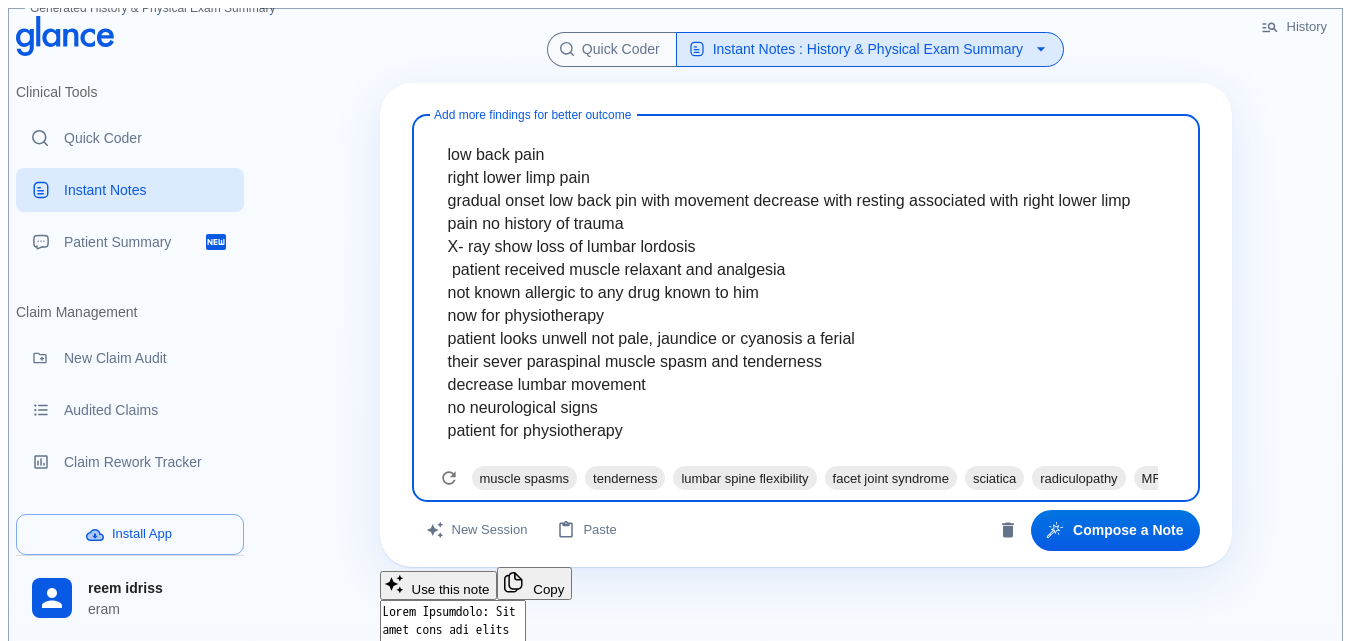 click on "low back pain
right lower limp pain
gradual onset low back pin with movement decrease with resting associated with right lower limp pain no history of trauma
X- ray show loss of lumbar lordosis
patient received muscle relaxant and analgesia
not known allergic to any drug known to him
now for physiotherapy
patient looks unwell not pale, jaundice or cyanosis a ferial
their sever paraspinal muscle spasm and tenderness
decrease lumbar movement
no neurological signs
patient for physiotherapy" at bounding box center [806, 292] 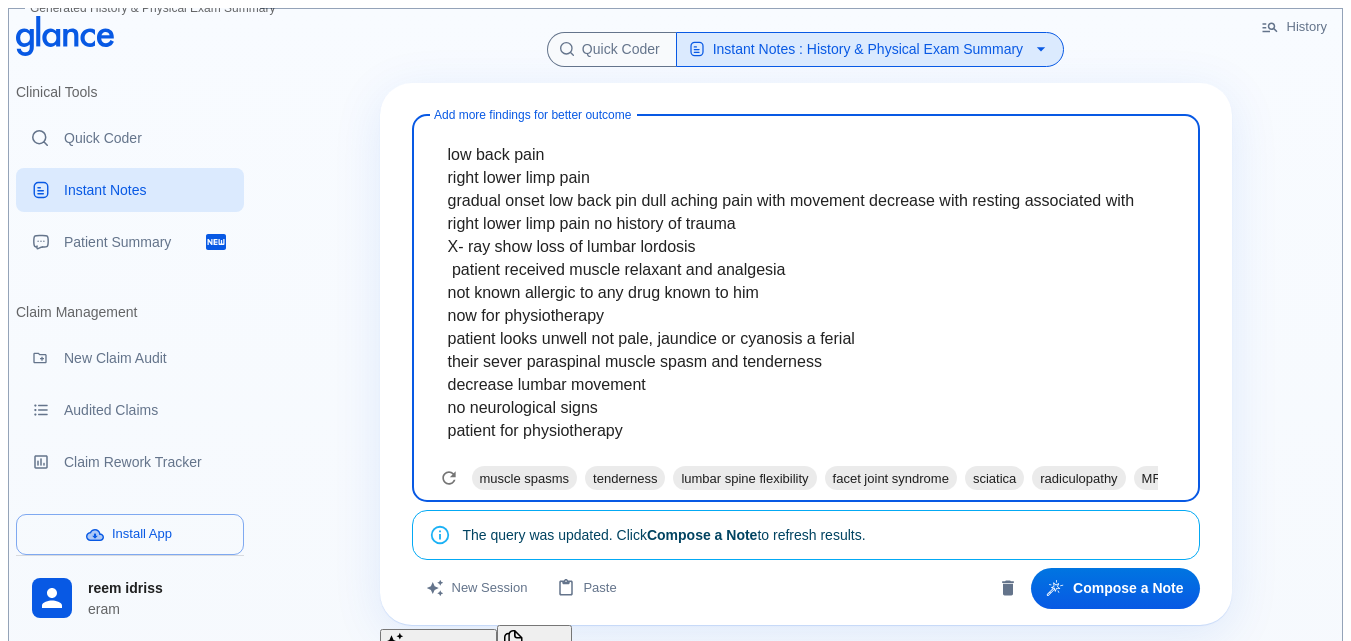 click on "low back pain
right lower limp pain
gradual onset low back pin dull aching pain with movement decrease with resting associated with right lower limp pain no history of trauma
X- ray show loss of lumbar lordosis
patient received muscle relaxant and analgesia
not known allergic to any drug known to him
now for physiotherapy
patient looks unwell not pale, jaundice or cyanosis a ferial
their sever paraspinal muscle spasm and tenderness
decrease lumbar movement
no neurological signs
patient for physiotherapy" at bounding box center [806, 292] 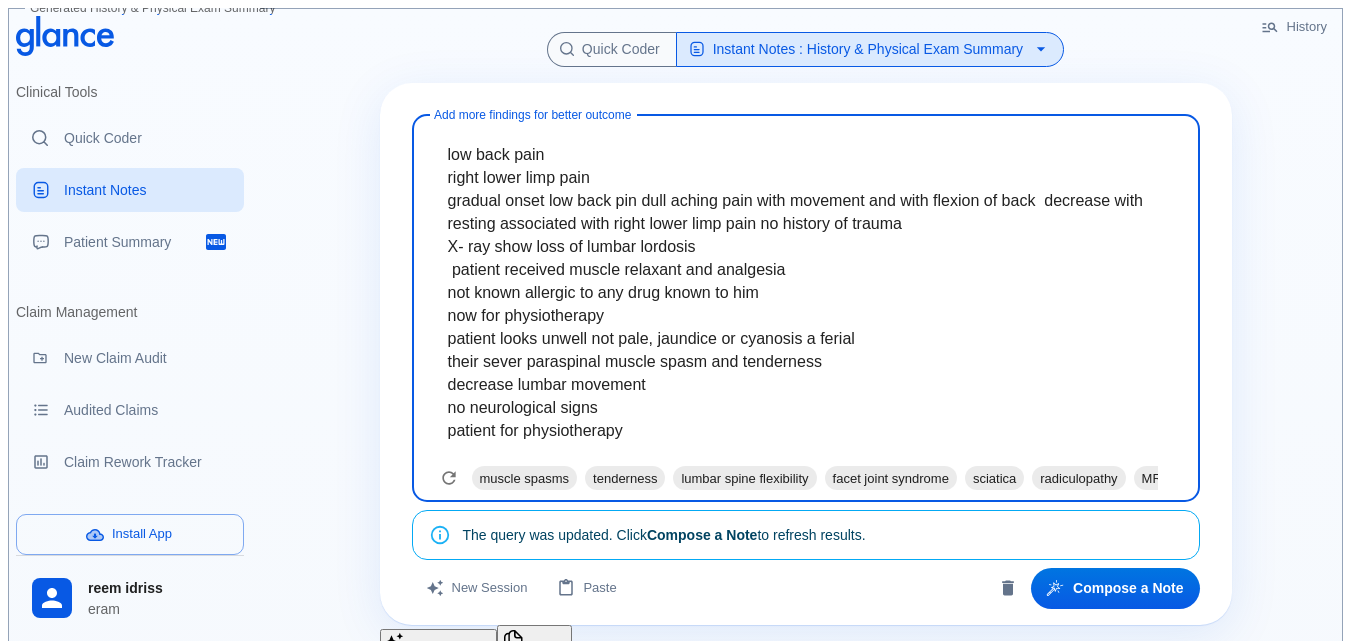 click on "low back pain
right lower limp pain
gradual onset low back pin dull aching pain with movement and with flexion of back  decrease with resting associated with right lower limp pain no history of trauma
X- ray show loss of lumbar lordosis
patient received muscle relaxant and analgesia
not known allergic to any drug known to him
now for physiotherapy
patient looks unwell not pale, jaundice or cyanosis a ferial
their sever paraspinal muscle spasm and tenderness
decrease lumbar movement
no neurological signs
patient for physiotherapy" at bounding box center (806, 292) 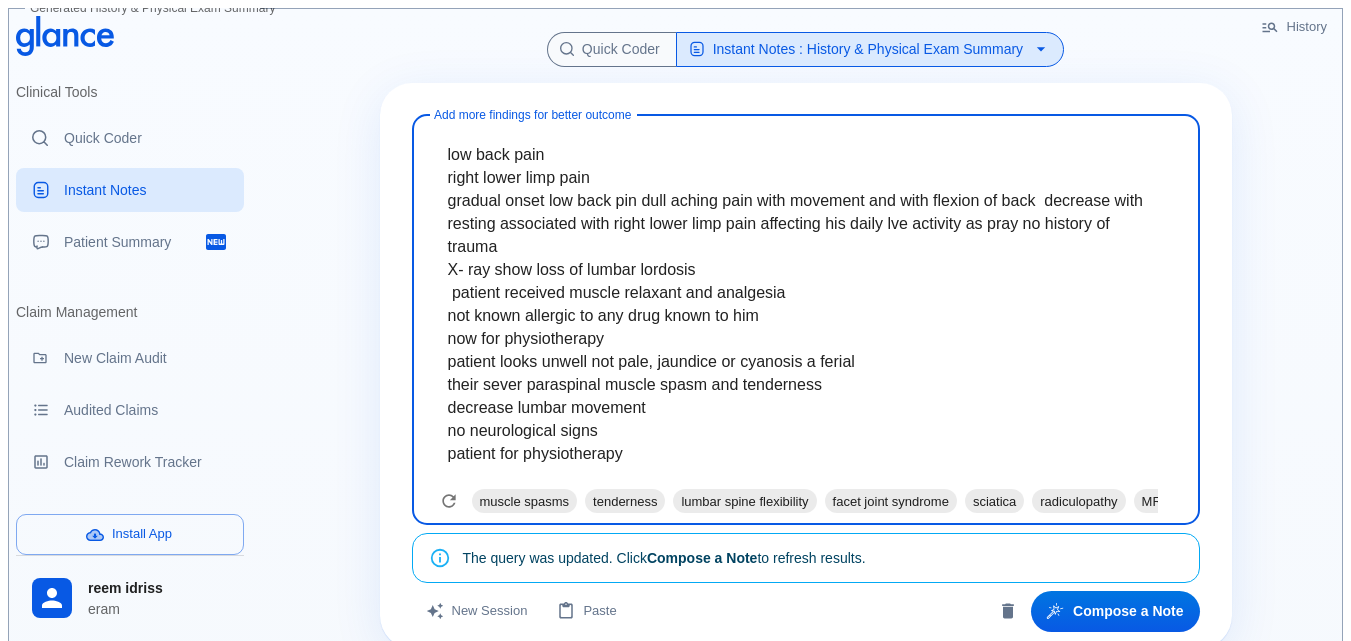 click on "low back pain
right lower limp pain
gradual onset low back pin dull aching pain with movement and with flexion of back  decrease with resting associated with right lower limp pain affecting his daily lve activity as pray no history of trauma
X- ray show loss of lumbar lordosis
patient received muscle relaxant and analgesia
not known allergic to any drug known to him
now for physiotherapy
patient looks unwell not pale, jaundice or cyanosis a ferial
their sever paraspinal muscle spasm and tenderness
decrease lumbar movement
no neurological signs
patient for physiotherapy" at bounding box center (806, 304) 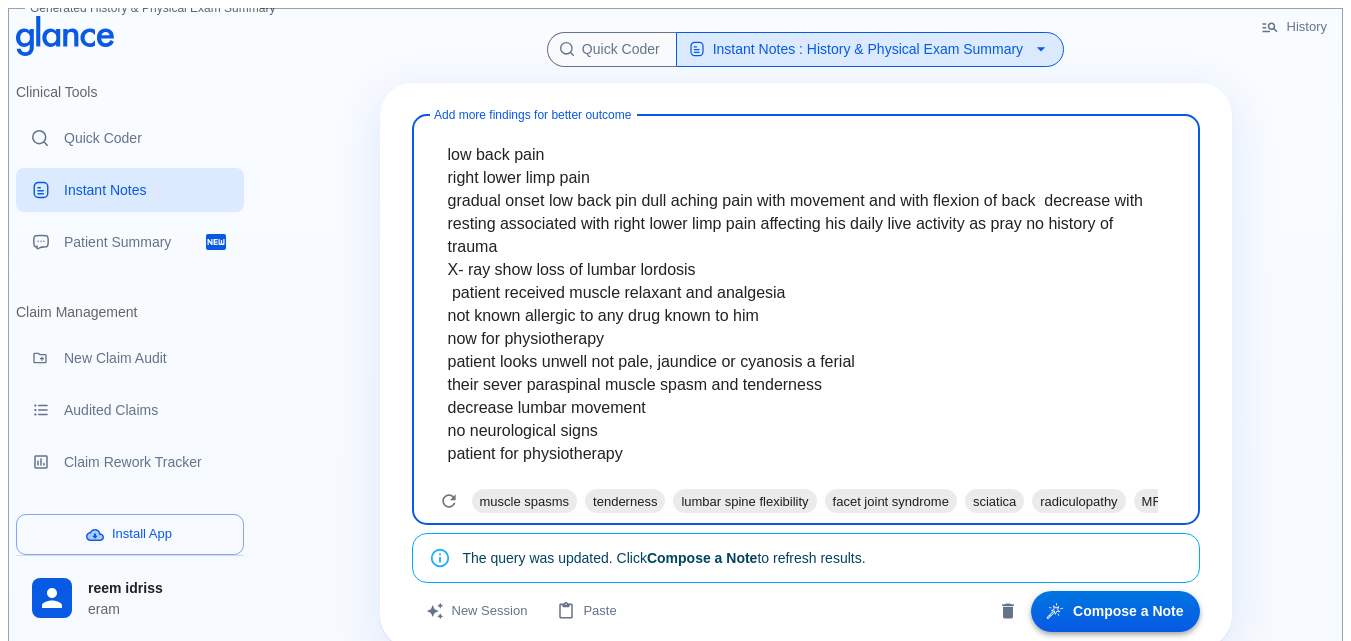 type on "low back pain
right lower limp pain
gradual onset low back pin dull aching pain with movement and with flexion of back  decrease with resting associated with right lower limp pain affecting his daily live activity as pray no history of trauma
X- ray show loss of lumbar lordosis
patient received muscle relaxant and analgesia
not known allergic to any drug known to him
now for physiotherapy
patient looks unwell not pale, jaundice or cyanosis a ferial
their sever paraspinal muscle spasm and tenderness
decrease lumbar movement
no neurological signs
patient for physiotherapy" 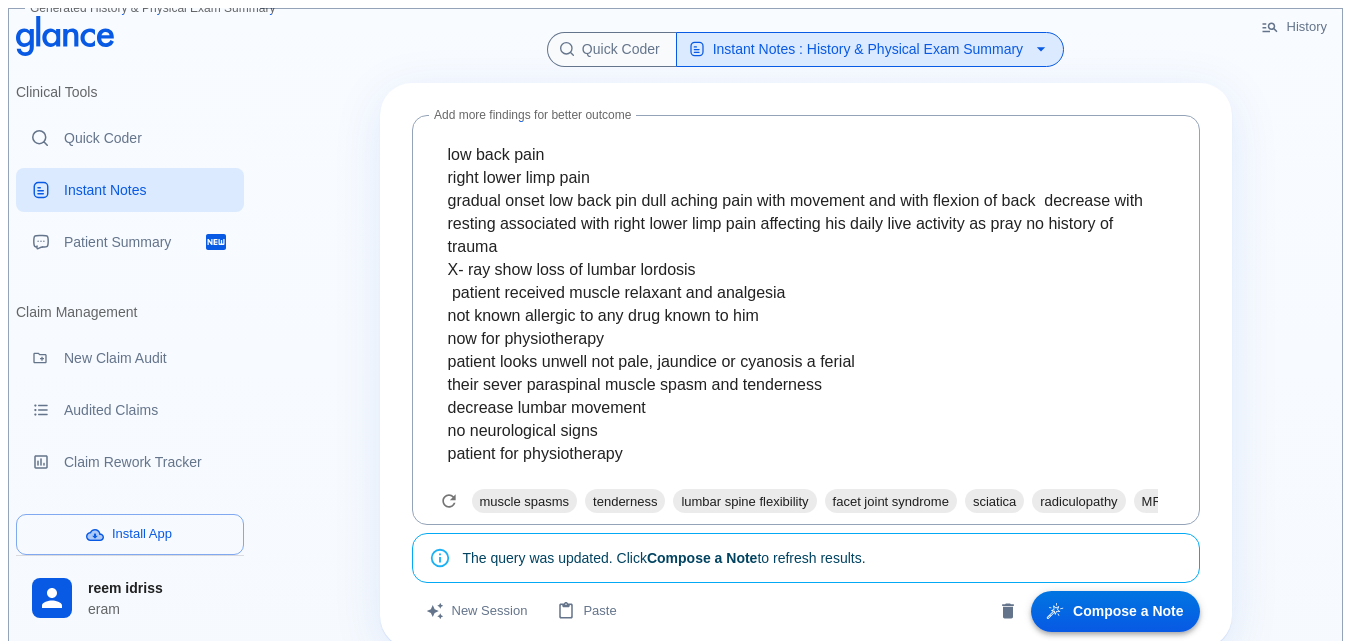 click on "Compose a Note" at bounding box center [1115, 611] 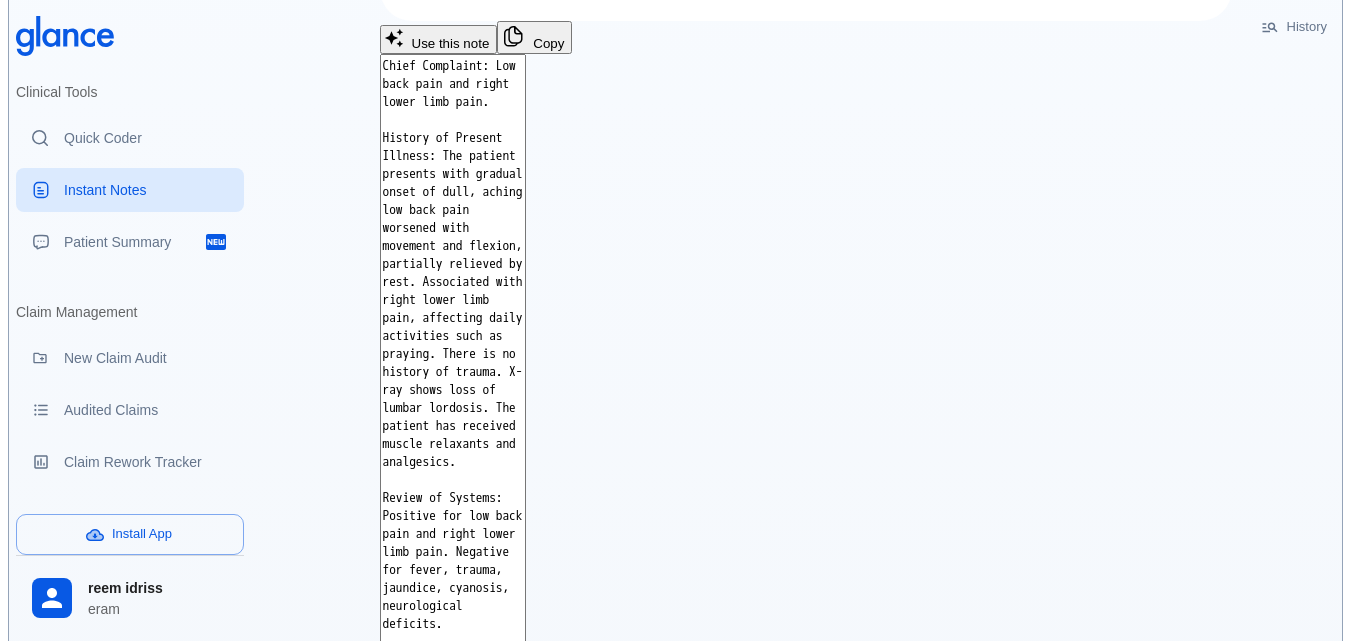 scroll, scrollTop: 300, scrollLeft: 0, axis: vertical 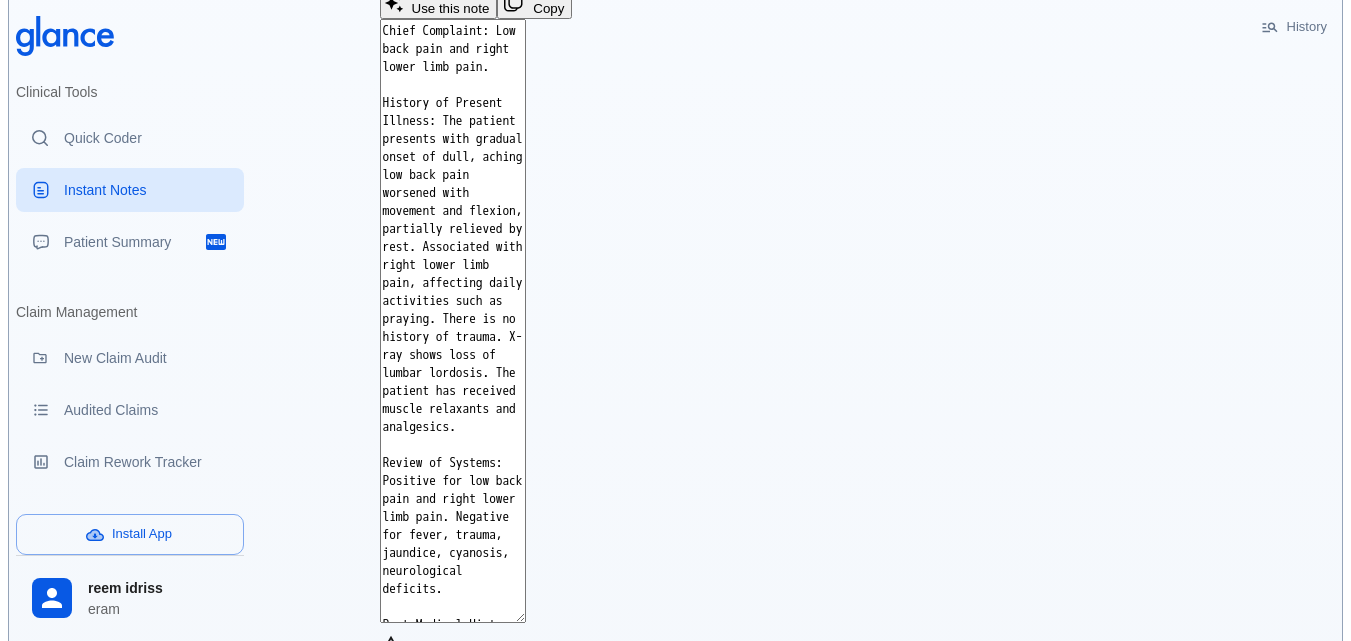 click on "Chief Complaint: Low back pain and right lower limb pain.
History of Present Illness: The patient presents with gradual onset of dull, aching low back pain worsened with movement and flexion, partially relieved by rest. Associated with right lower limb pain, affecting daily activities such as praying. There is no history of trauma. X-ray shows loss of lumbar lordosis. The patient has received muscle relaxants and analgesics.
Review of Systems: Positive for low back pain and right lower limb pain. Negative for fever, trauma, jaundice, cyanosis, neurological deficits.
Past Medical History: Not provided.
Past Surgical History: Not provided.
Family History: Not provided.
Social History: Not provided.
Medications: Muscle relaxant, analgesia (specific agents not listed).
Allergies: No known drug allergies.
Physical Examination: Patient appears unwell but is afebrile. Not pale, jaundiced, or cyanotic. Marked paraspinal muscle spasm and tenderness. Reduced lumbar movement. No neurological deficits observed." at bounding box center (453, 321) 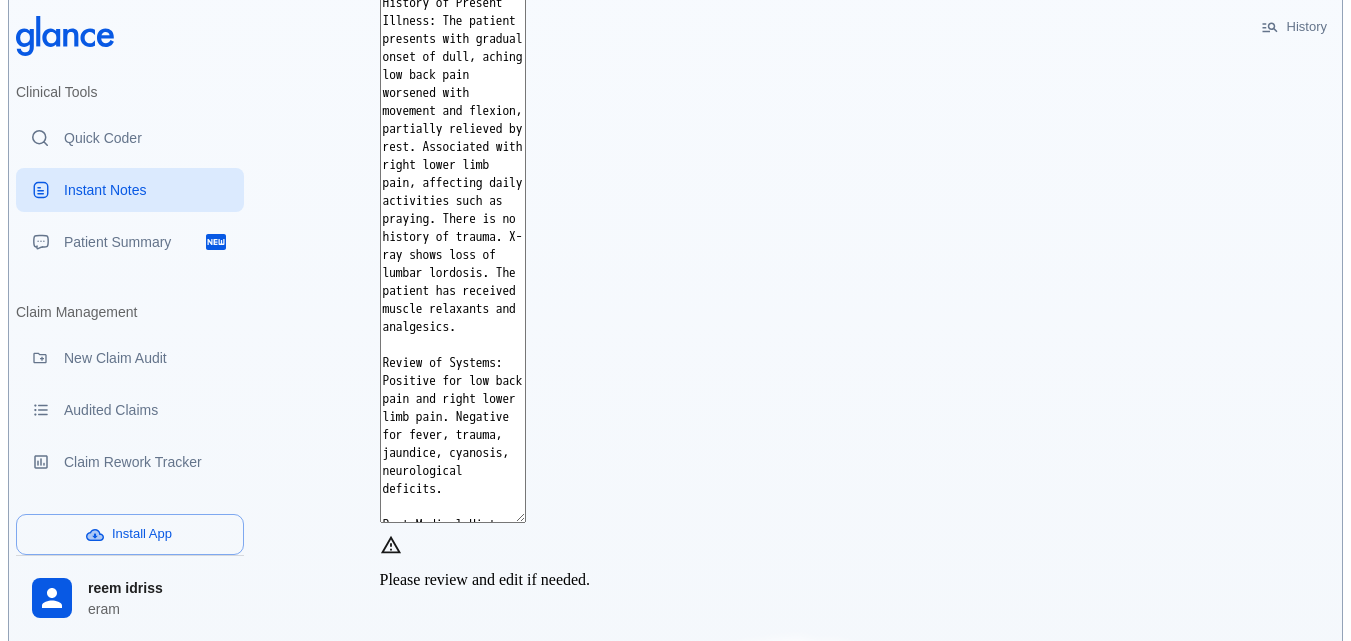 click on "Chief Complaint: Low back pain and right lower limb pain.
History of Present Illness: The patient presents with gradual onset of dull, aching low back pain worsened with movement and flexion, partially relieved by rest. Associated with right lower limb pain, affecting daily activities such as praying. There is no history of trauma. X-ray shows loss of lumbar lordosis. The patient has received muscle relaxants and analgesics.
Review of Systems: Positive for low back pain and right lower limb pain. Negative for fever, trauma, jaundice, cyanosis, neurological deficits.
Past Medical History: Not provided.
Past Surgical History: Not provided.
Family History: Not provided.
Social History: Not provided.
Medications: Muscle relaxant, analgesia (specific agents not listed).
Allergies: No known drug allergies.
Physical Examination: Patient appears unwell but is afebrile. Not pale, jaundiced, or cyanotic. Marked paraspinal muscle spasm and tenderness. Reduced lumbar movement. No neurological deficits observed." at bounding box center (453, 221) 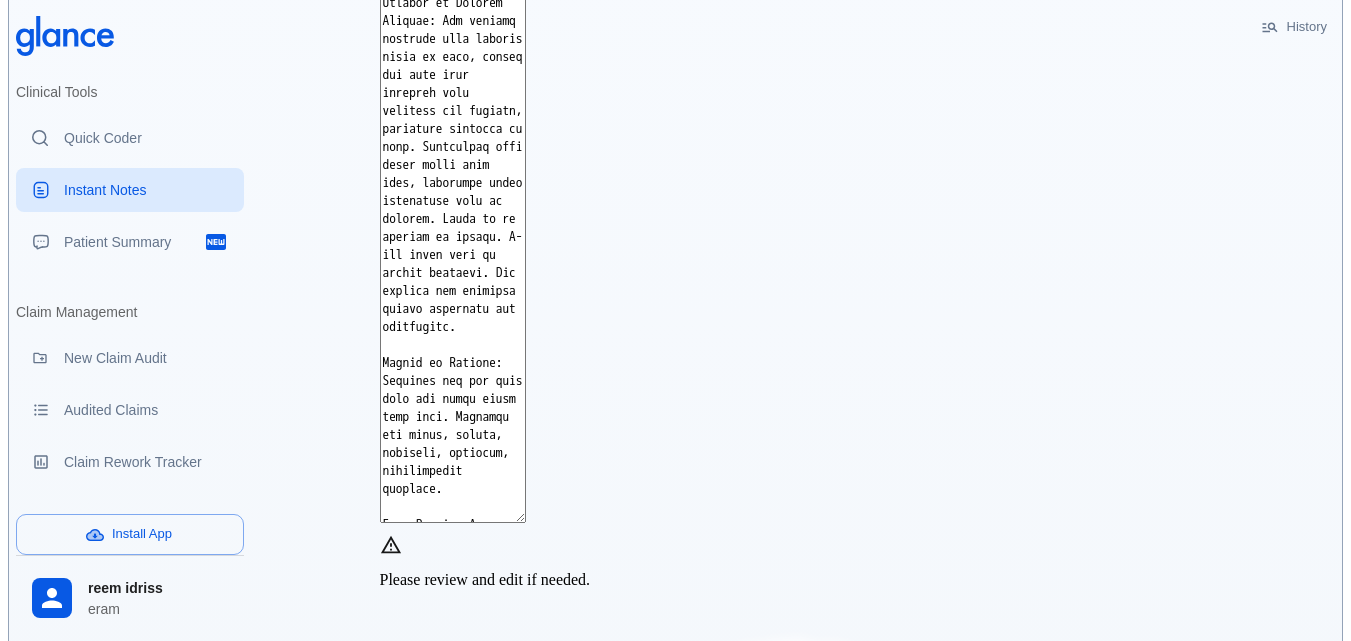 click at bounding box center [453, 221] 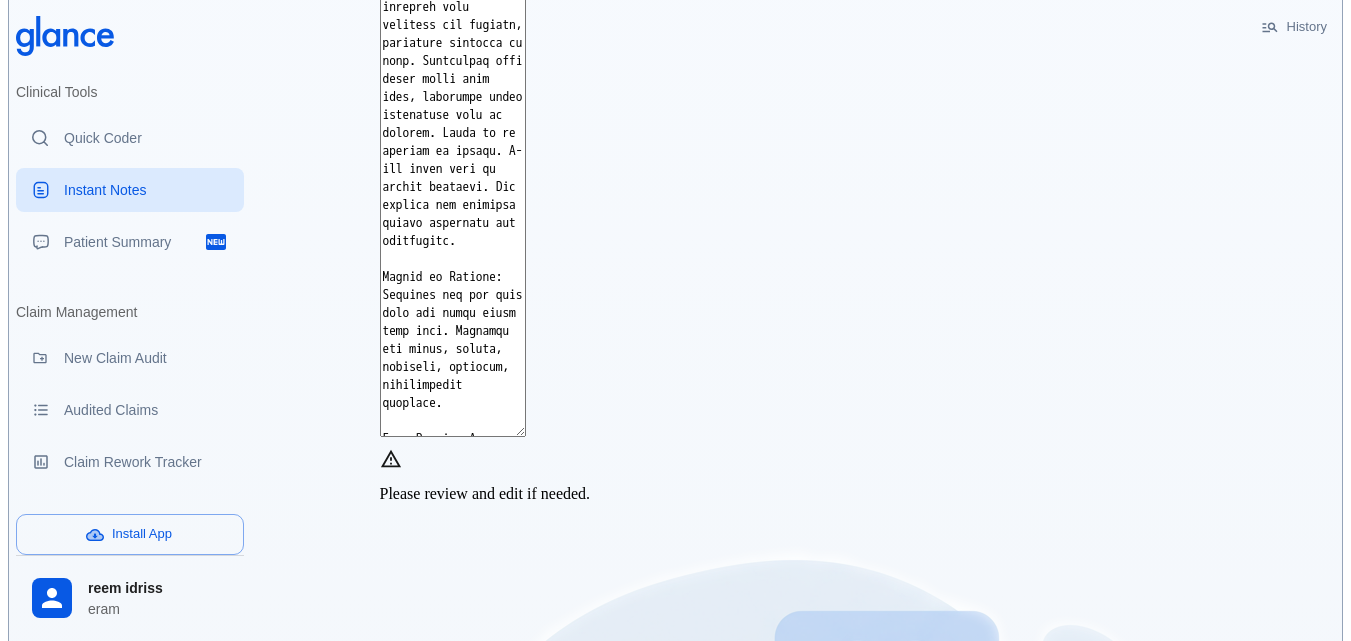 scroll, scrollTop: 600, scrollLeft: 0, axis: vertical 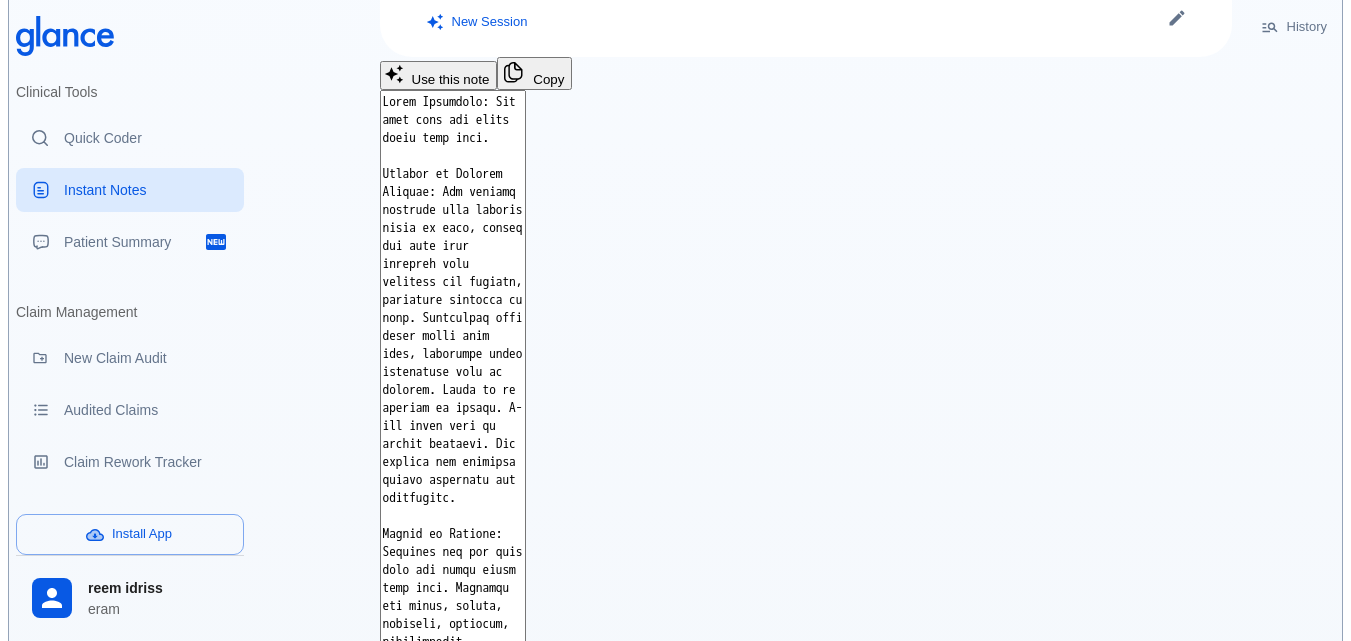drag, startPoint x: 710, startPoint y: 324, endPoint x: 426, endPoint y: 206, distance: 307.5386 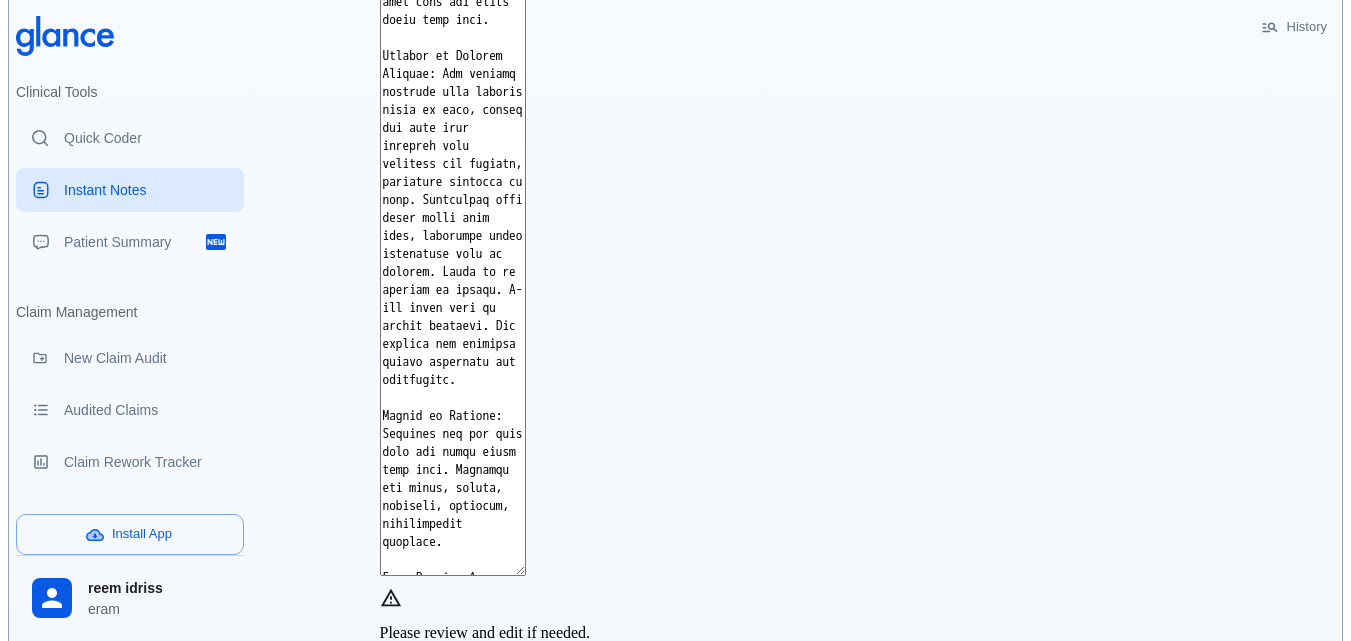 scroll, scrollTop: 629, scrollLeft: 0, axis: vertical 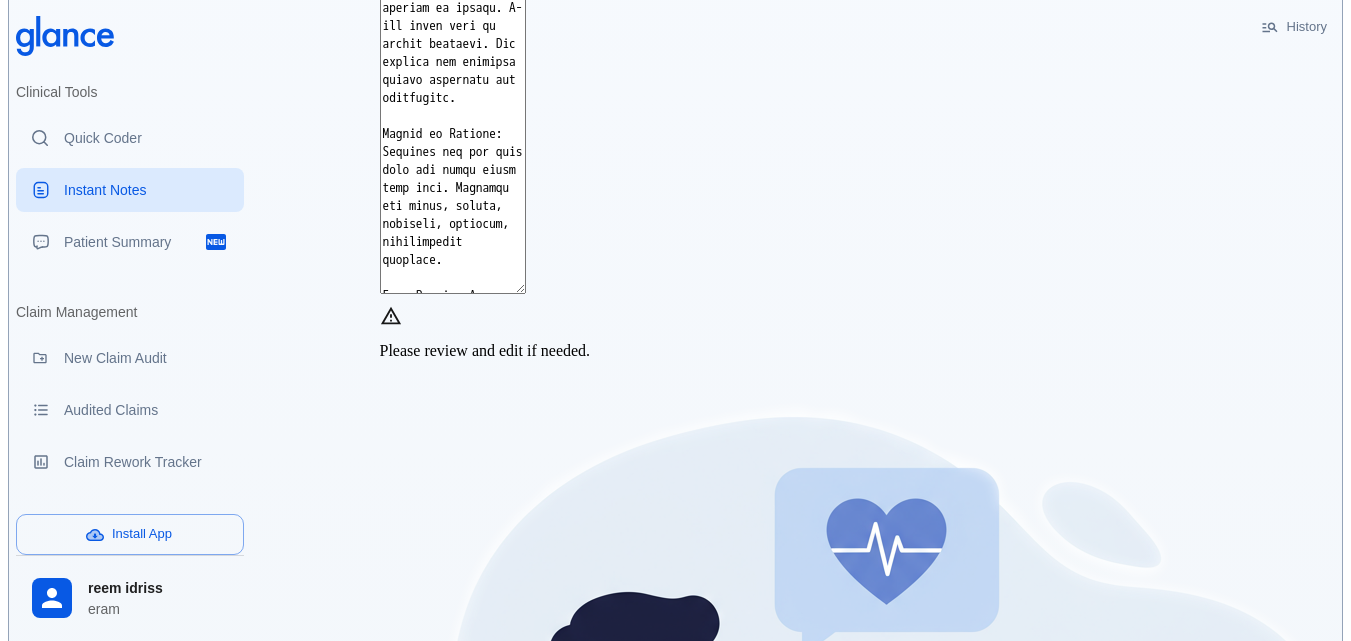 drag, startPoint x: 615, startPoint y: 338, endPoint x: 730, endPoint y: 391, distance: 126.625435 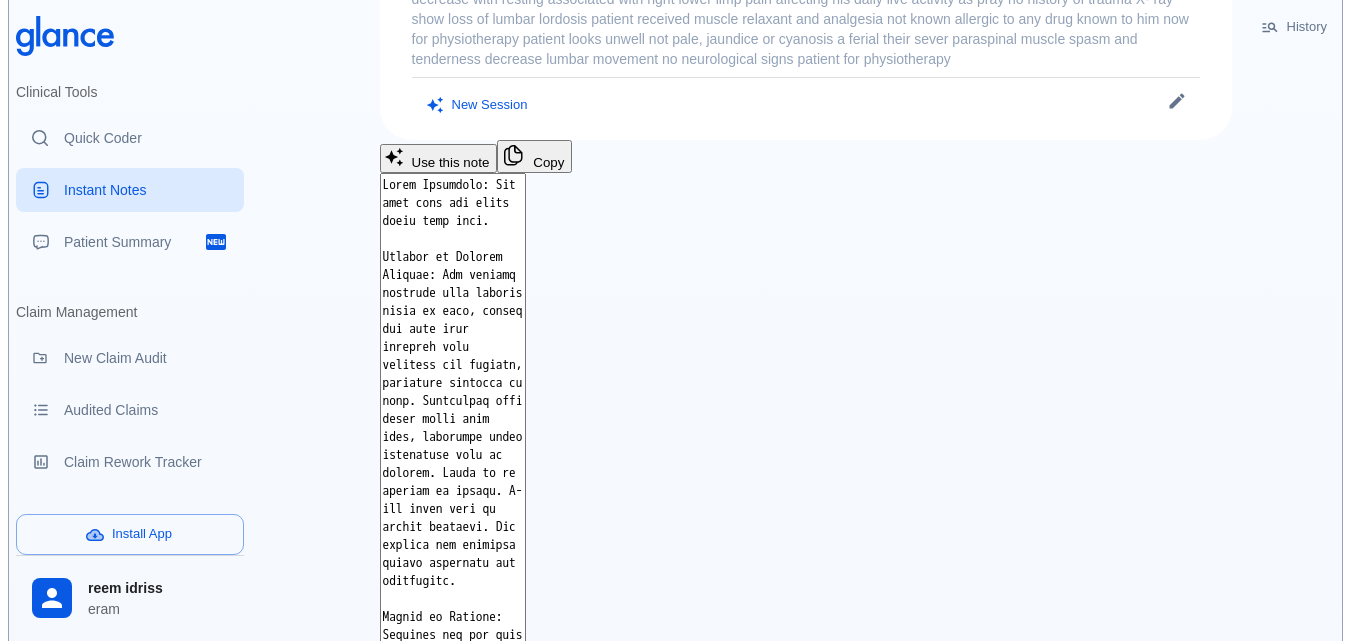 scroll, scrollTop: 29, scrollLeft: 0, axis: vertical 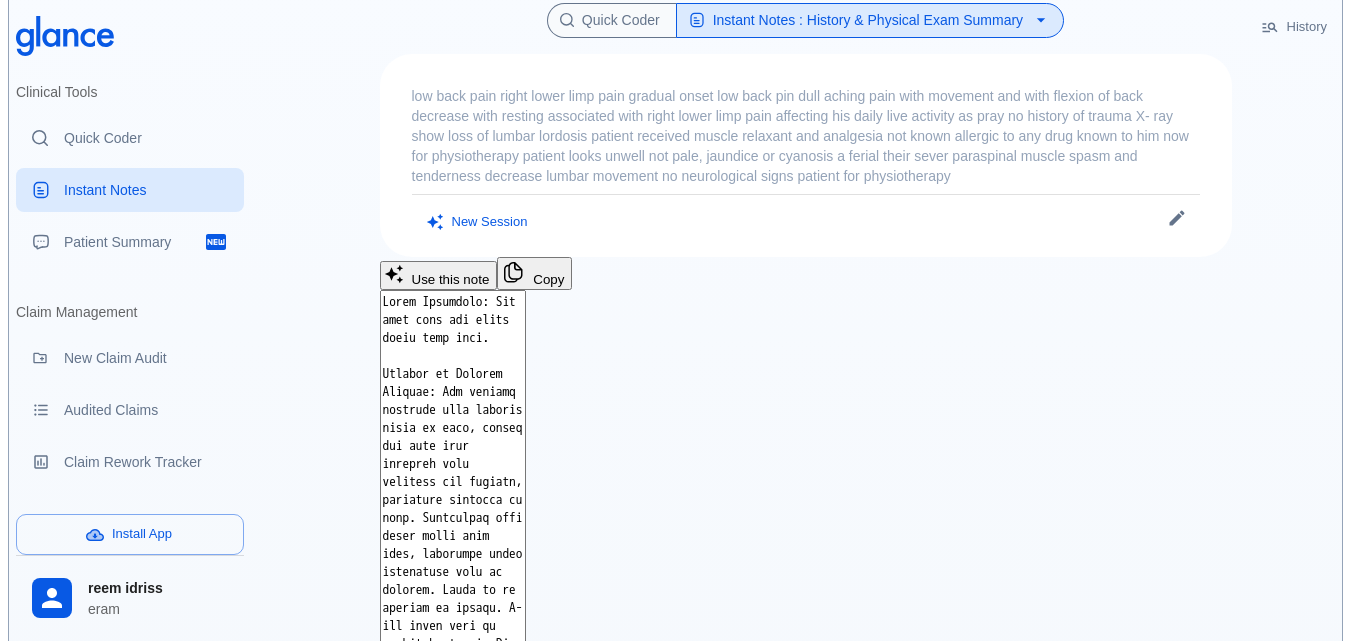 click on "low back pain
right lower limp pain
gradual onset low back pin dull aching pain with movement and with flexion of back  decrease with resting associated with right lower limp pain affecting his daily live activity as pray no history of trauma
X- ray show loss of lumbar lordosis
patient received muscle relaxant and analgesia
not known allergic to any drug known to him
now for physiotherapy
patient looks unwell not pale, jaundice or cyanosis a ferial
their sever paraspinal muscle spasm and tenderness
decrease lumbar movement
no neurological signs
patient for physiotherapy" at bounding box center (806, 136) 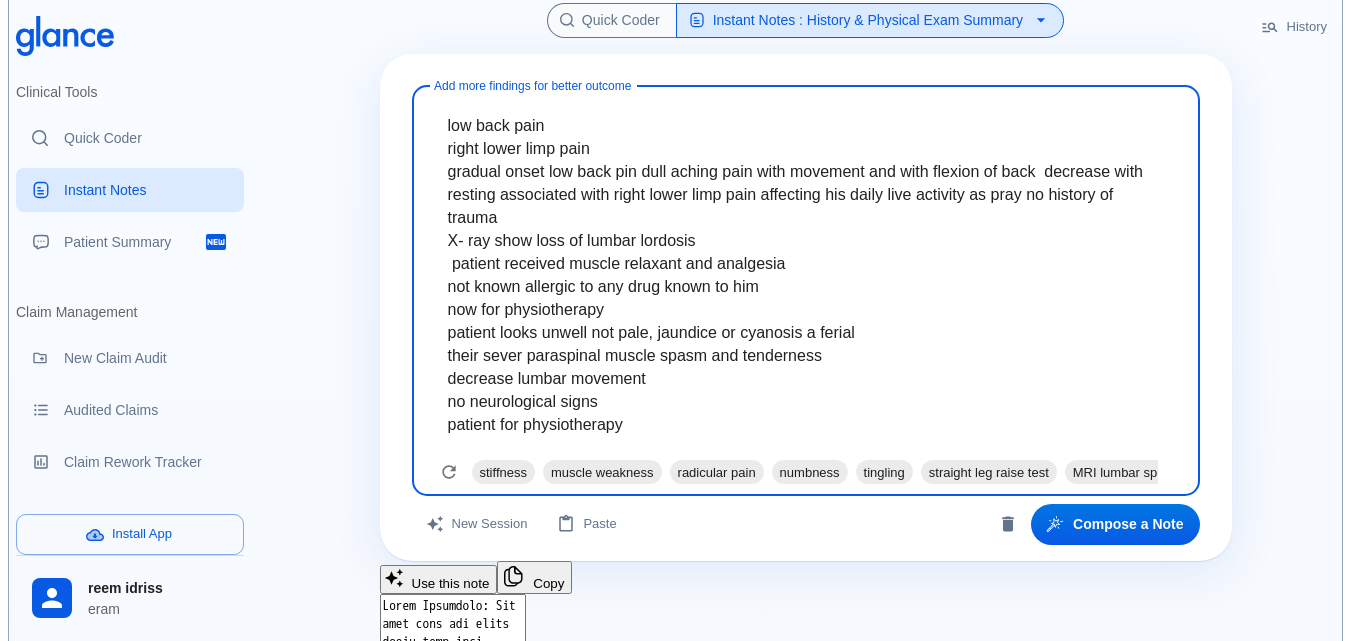 drag, startPoint x: 429, startPoint y: 231, endPoint x: 873, endPoint y: 262, distance: 445.0809 